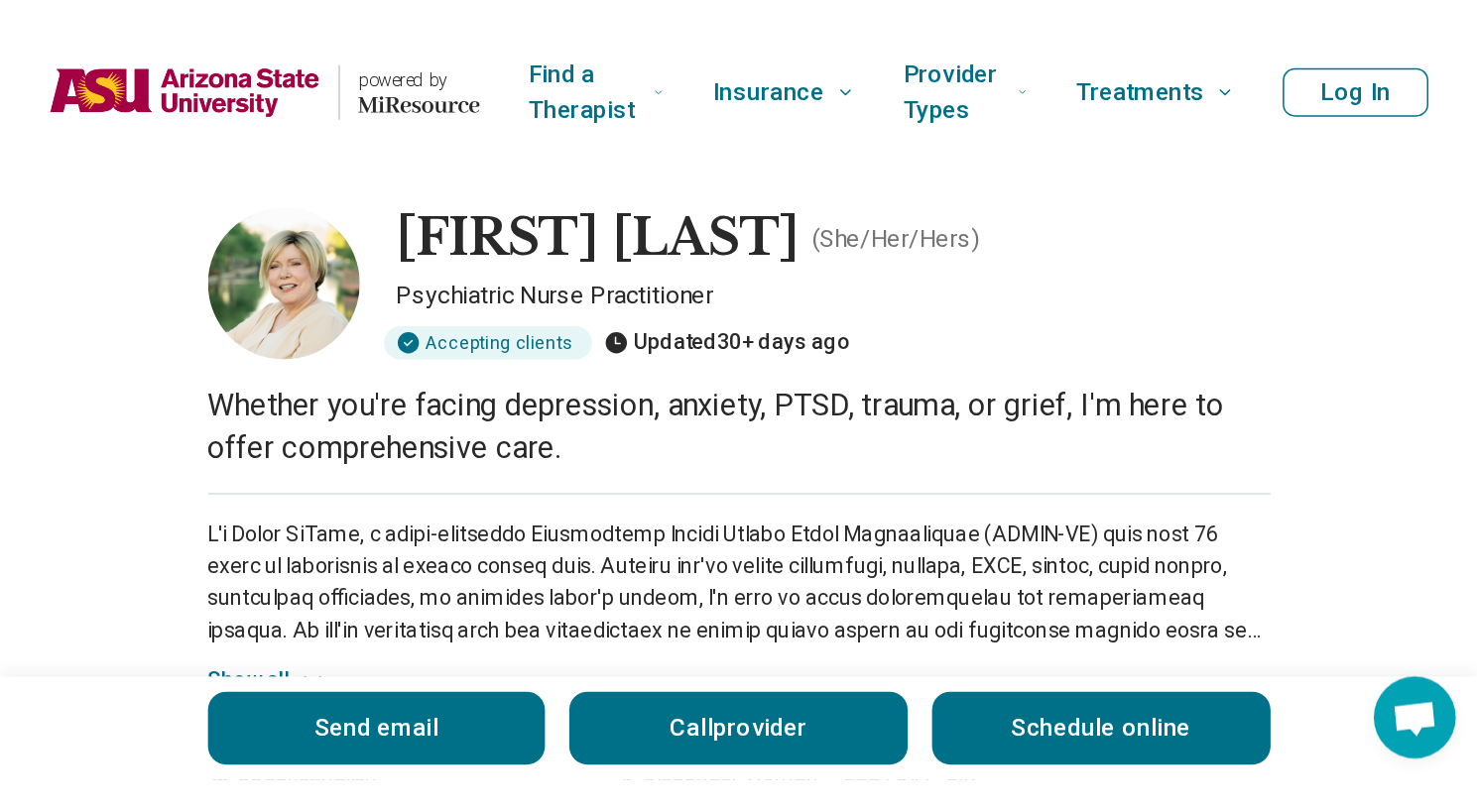 scroll, scrollTop: 0, scrollLeft: 0, axis: both 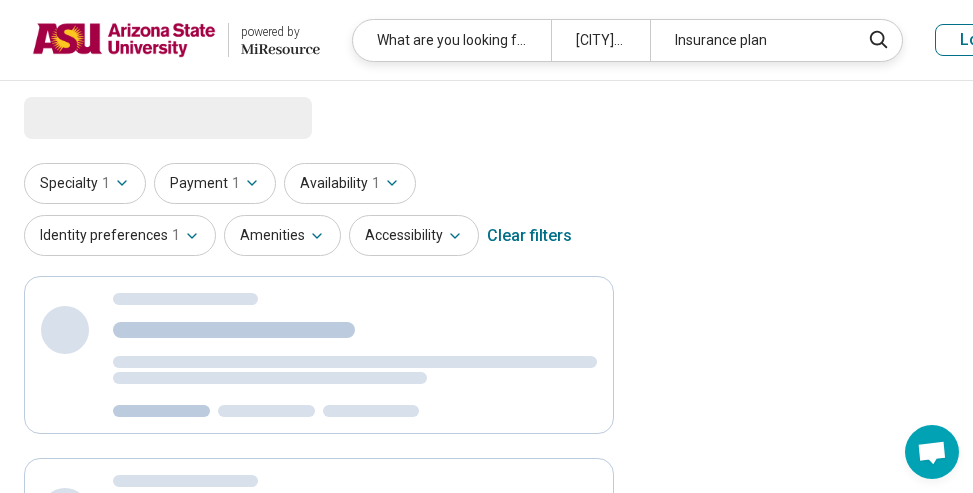 select on "***" 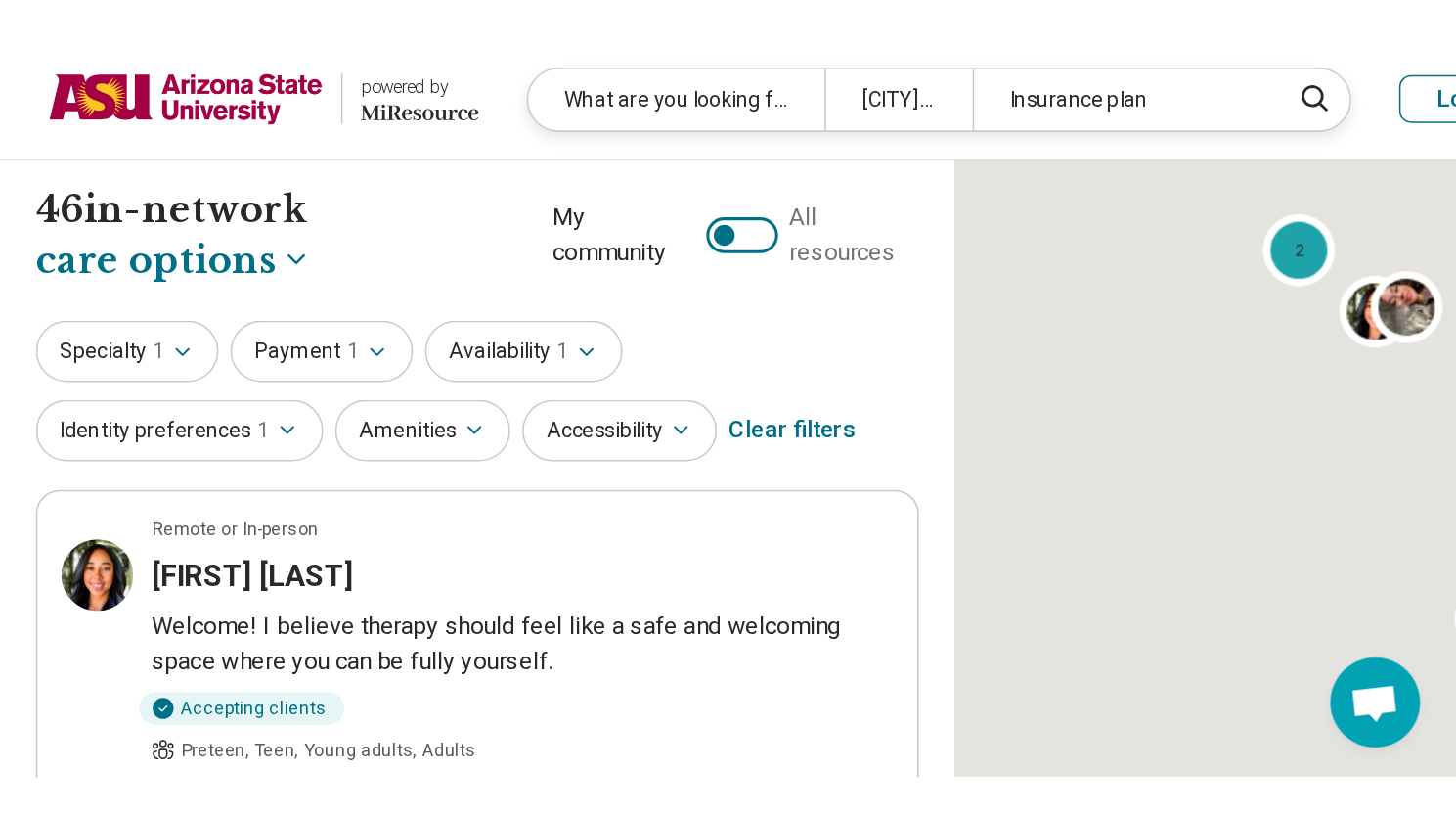 scroll, scrollTop: 0, scrollLeft: 0, axis: both 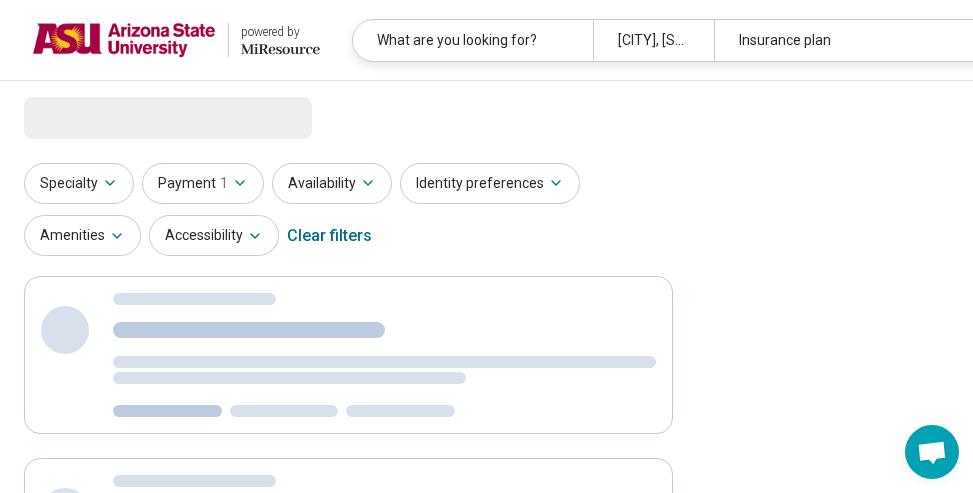 select on "***" 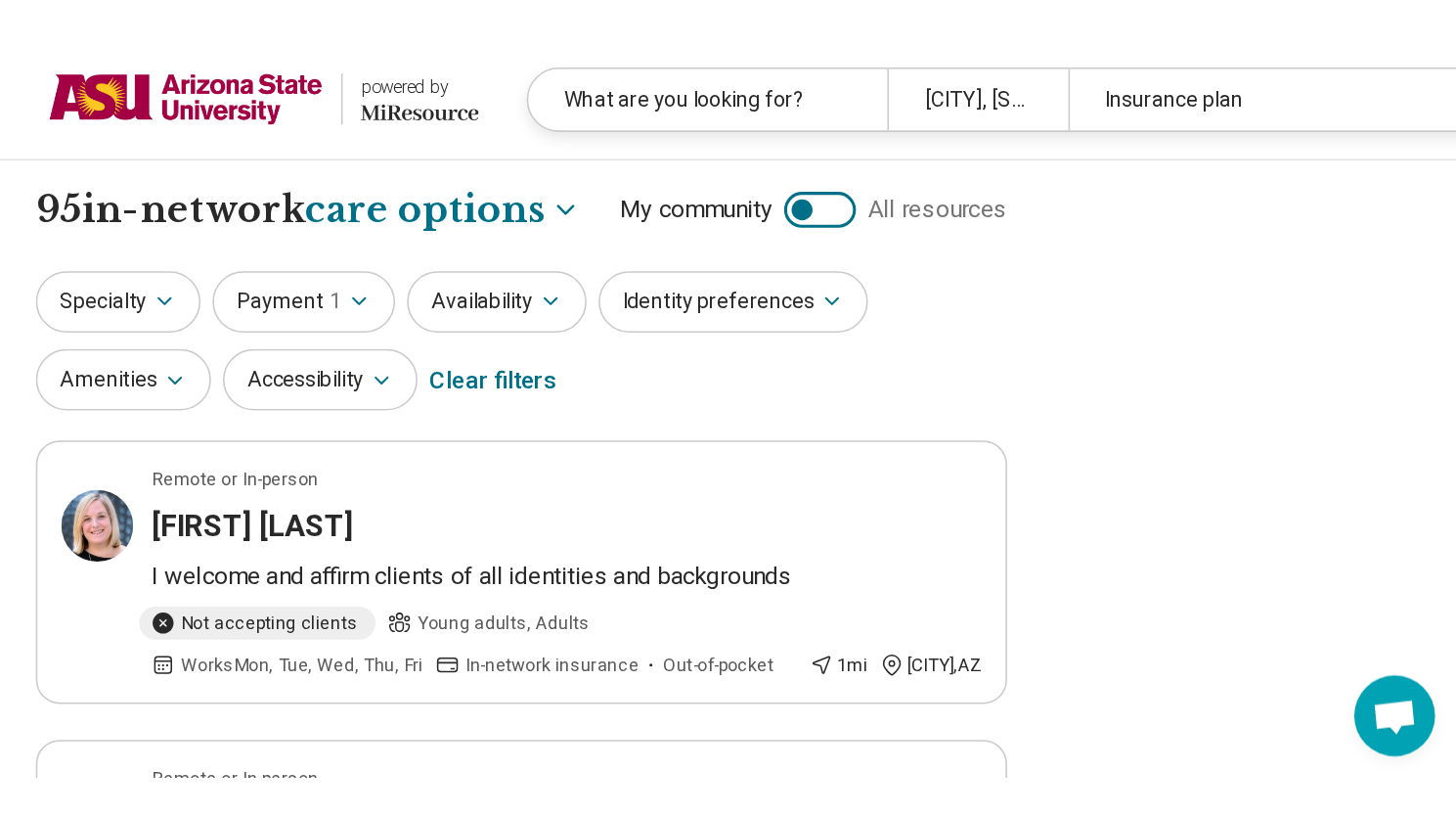 scroll, scrollTop: 0, scrollLeft: 0, axis: both 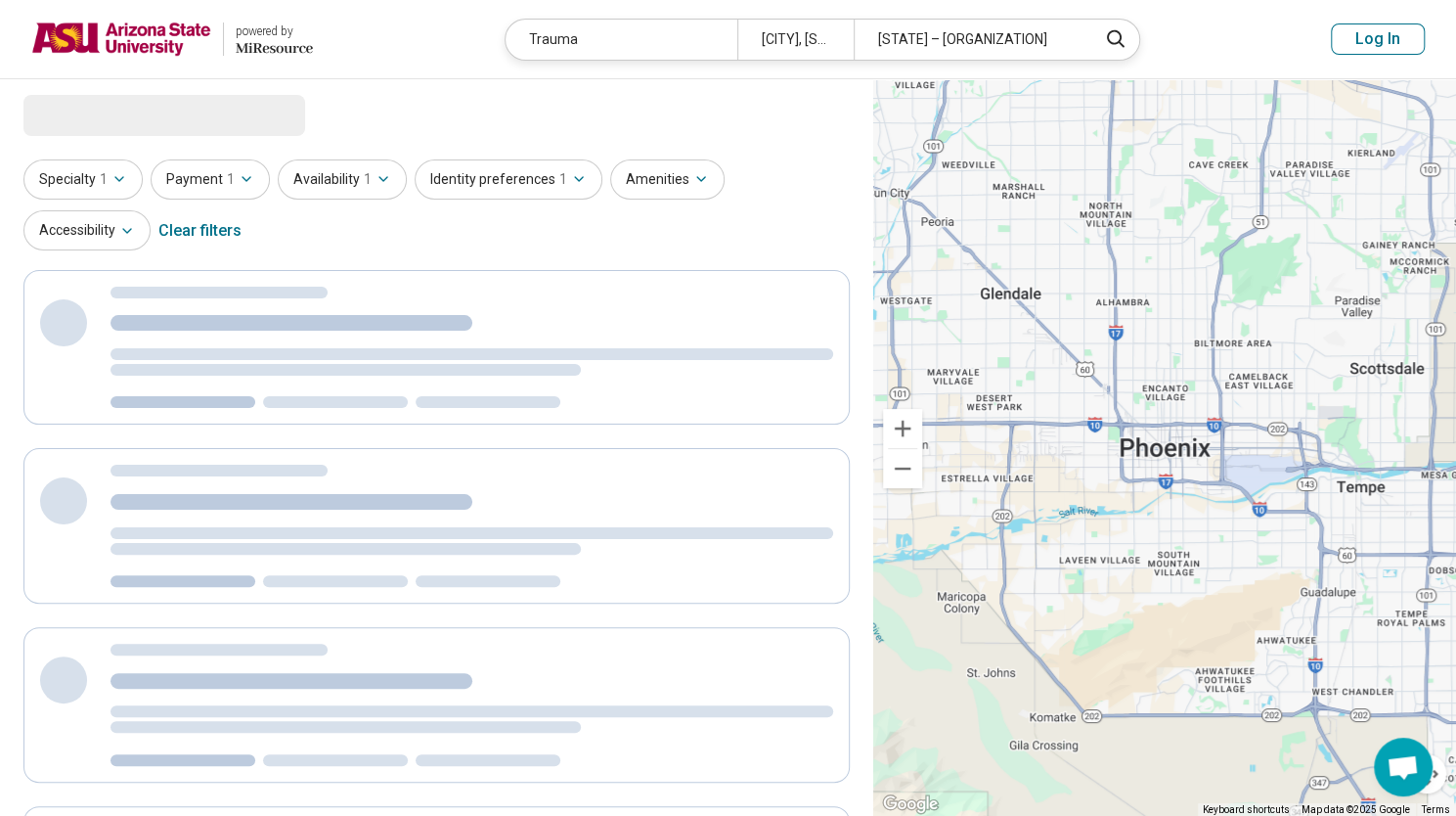 select on "***" 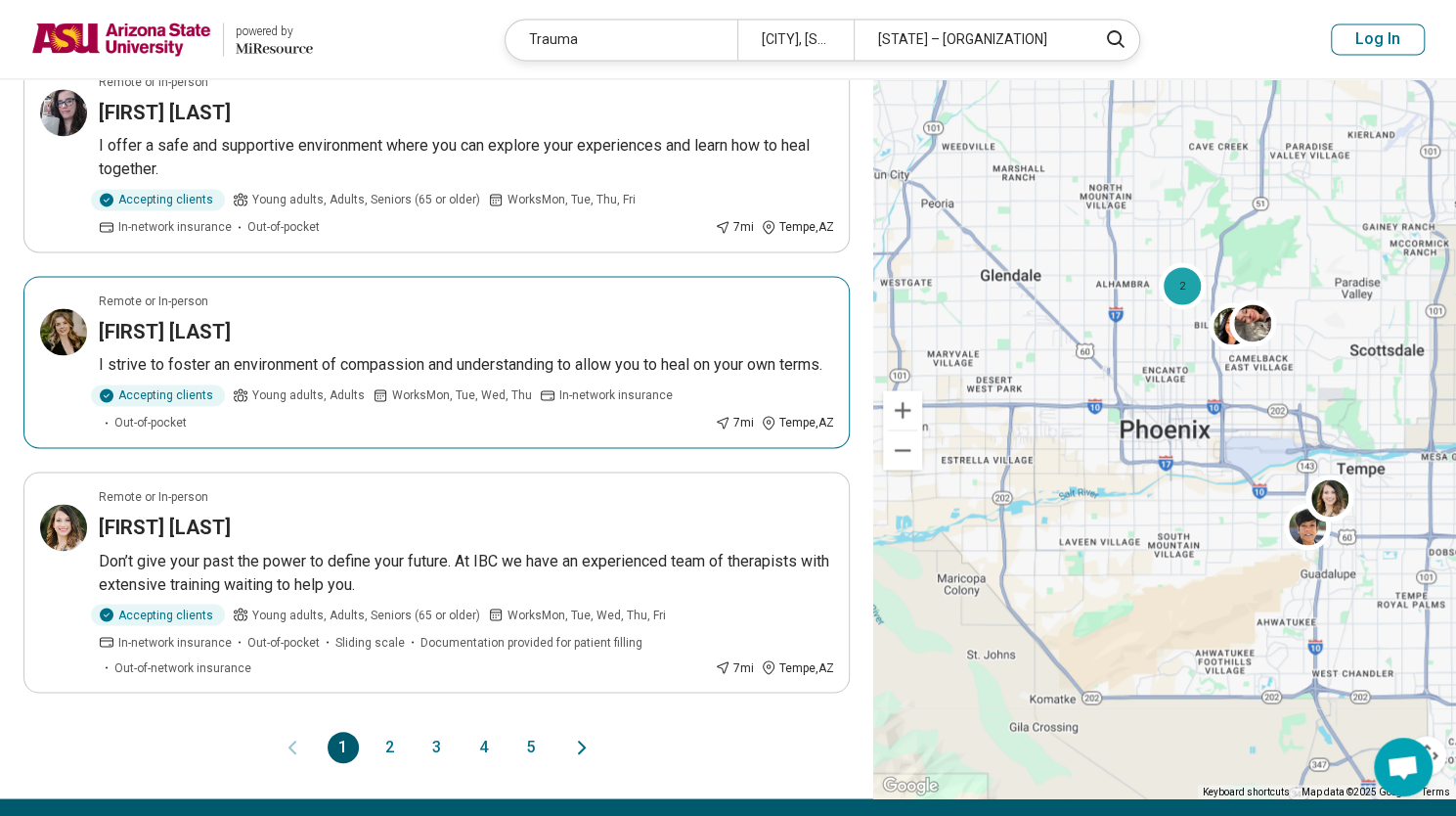 scroll, scrollTop: 1859, scrollLeft: 0, axis: vertical 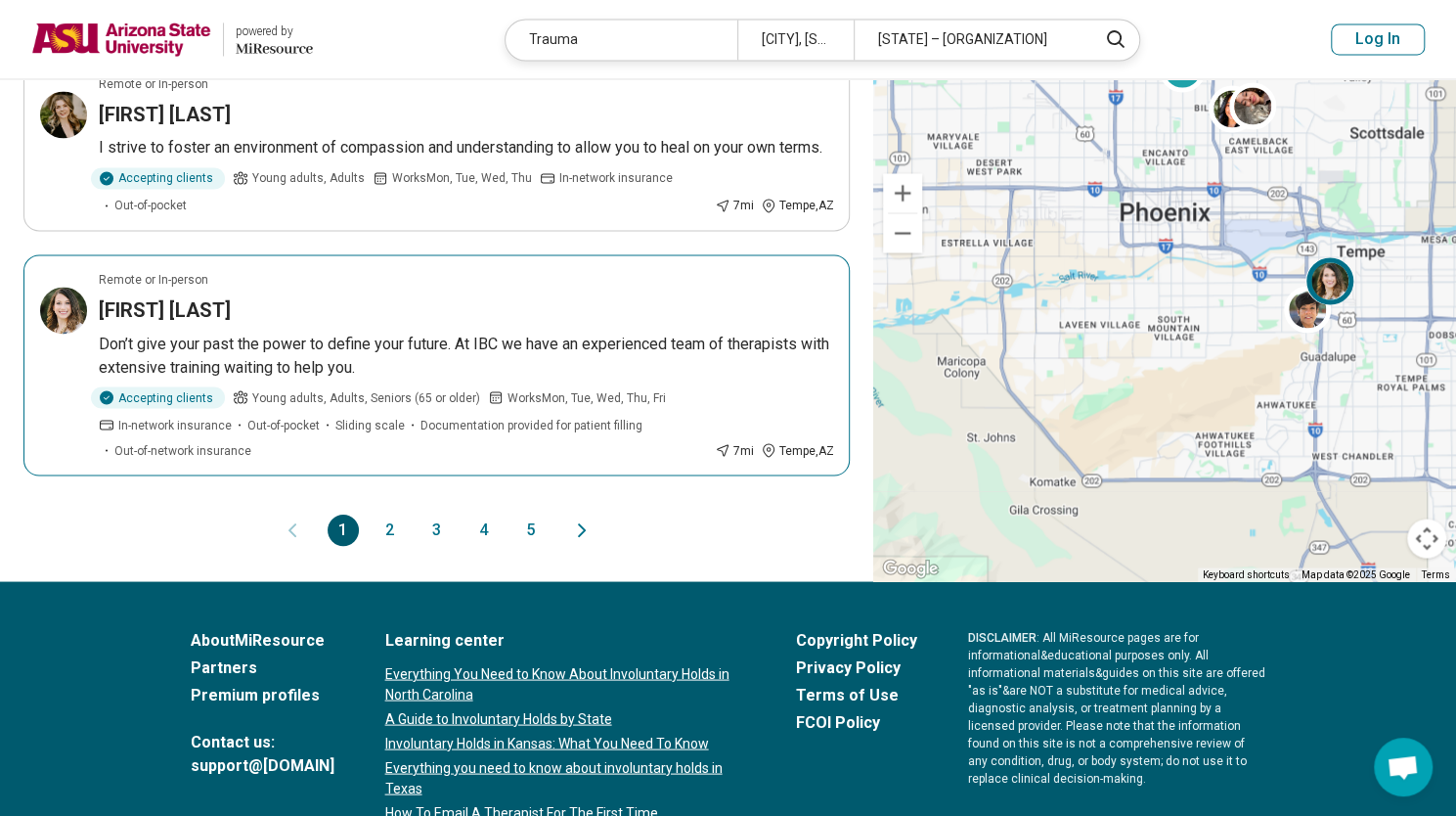 click on "Katherine Kandaris-Weiner" at bounding box center (164, 310) 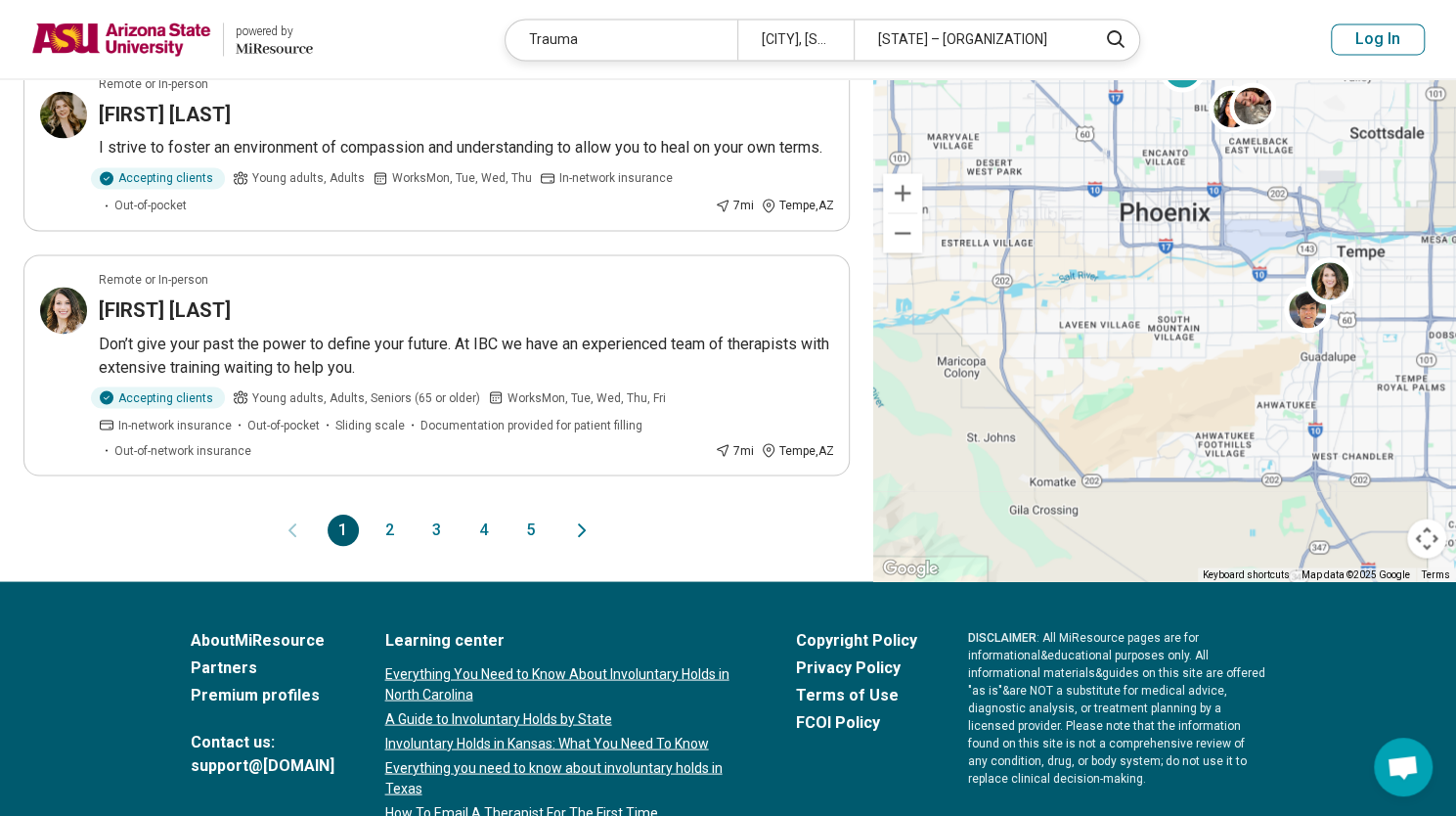 click on "2" at bounding box center (390, 530) 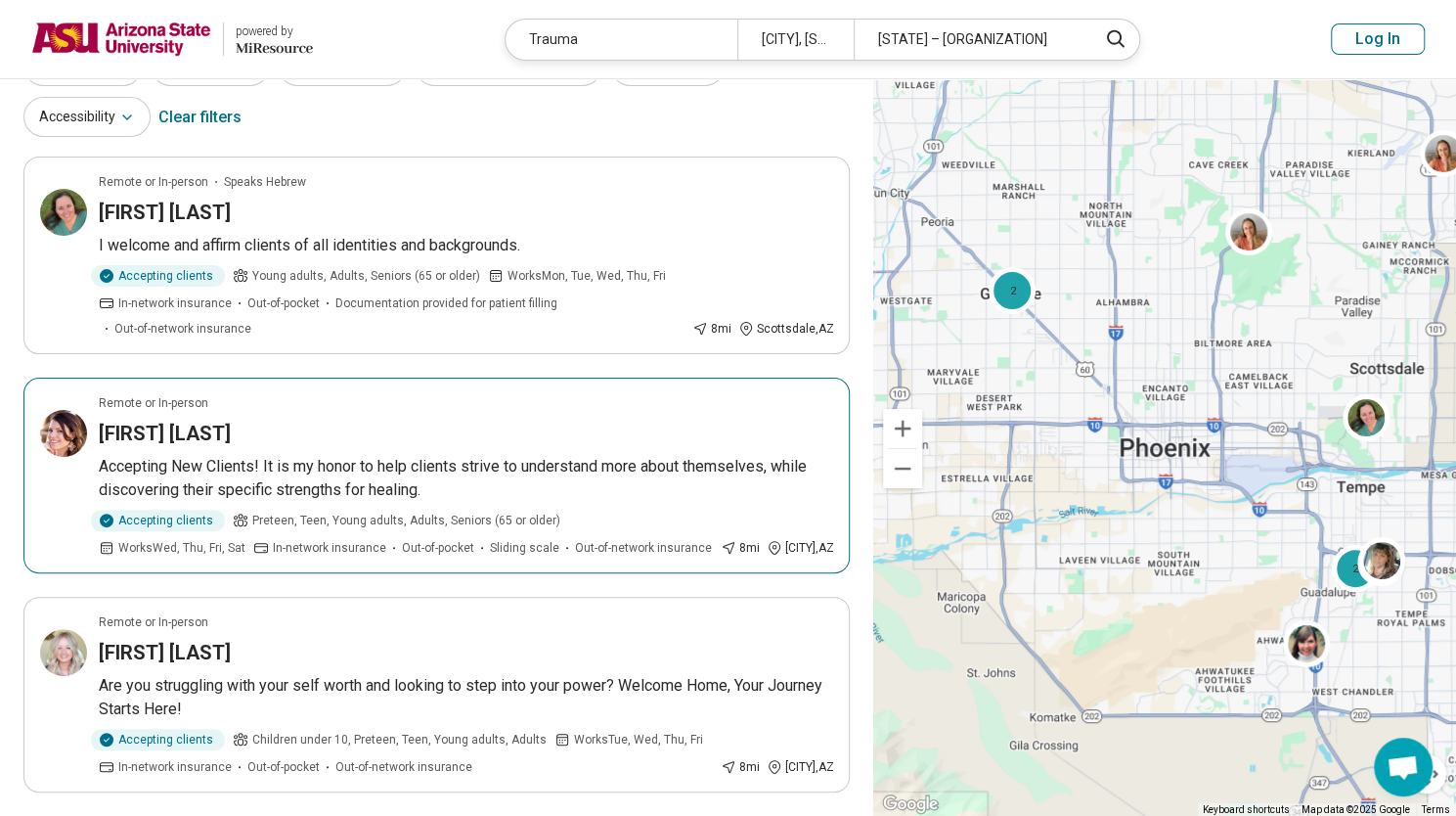 scroll, scrollTop: 196, scrollLeft: 0, axis: vertical 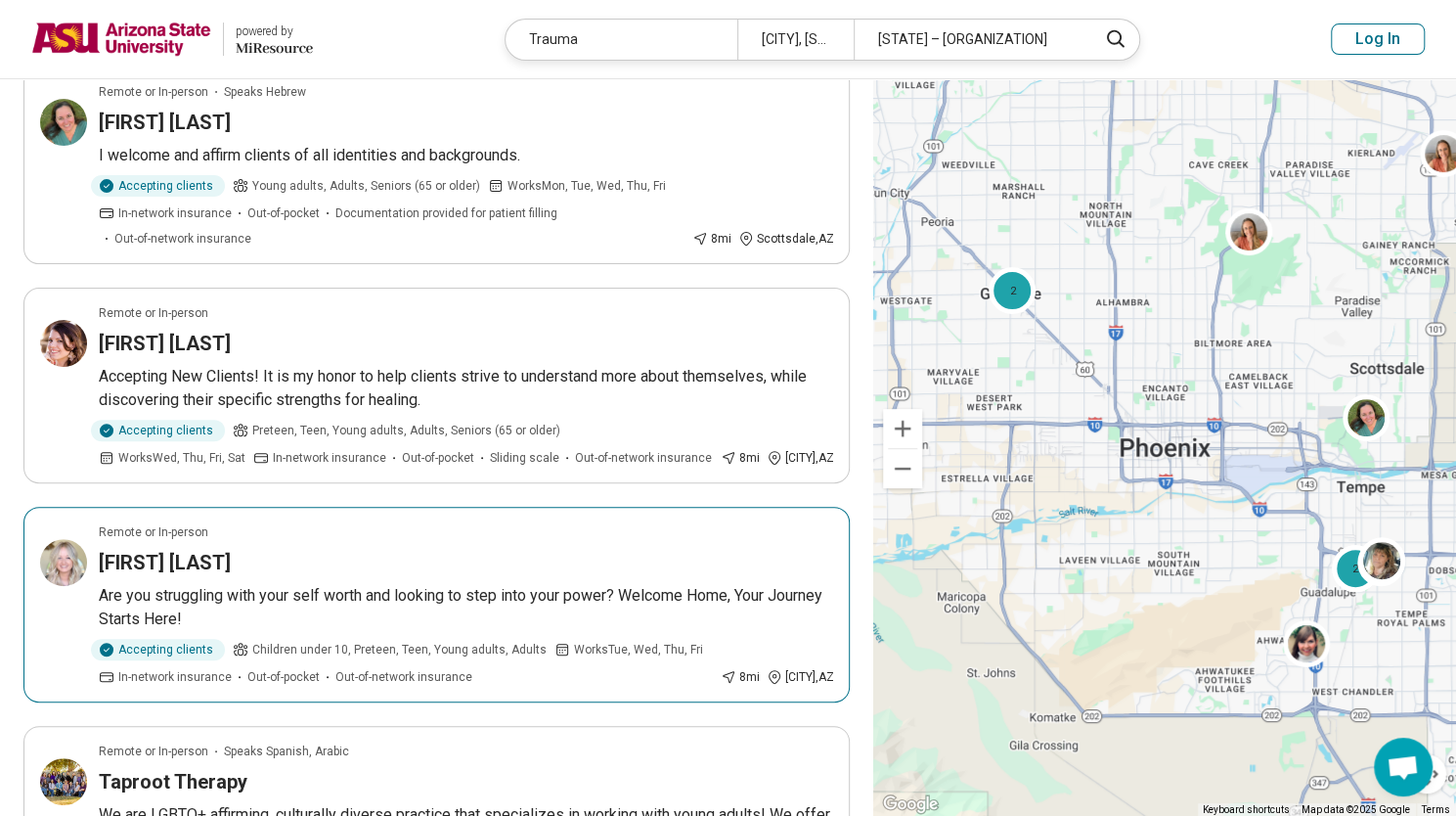 click on "Katelyn Wierenga" at bounding box center [465, 563] 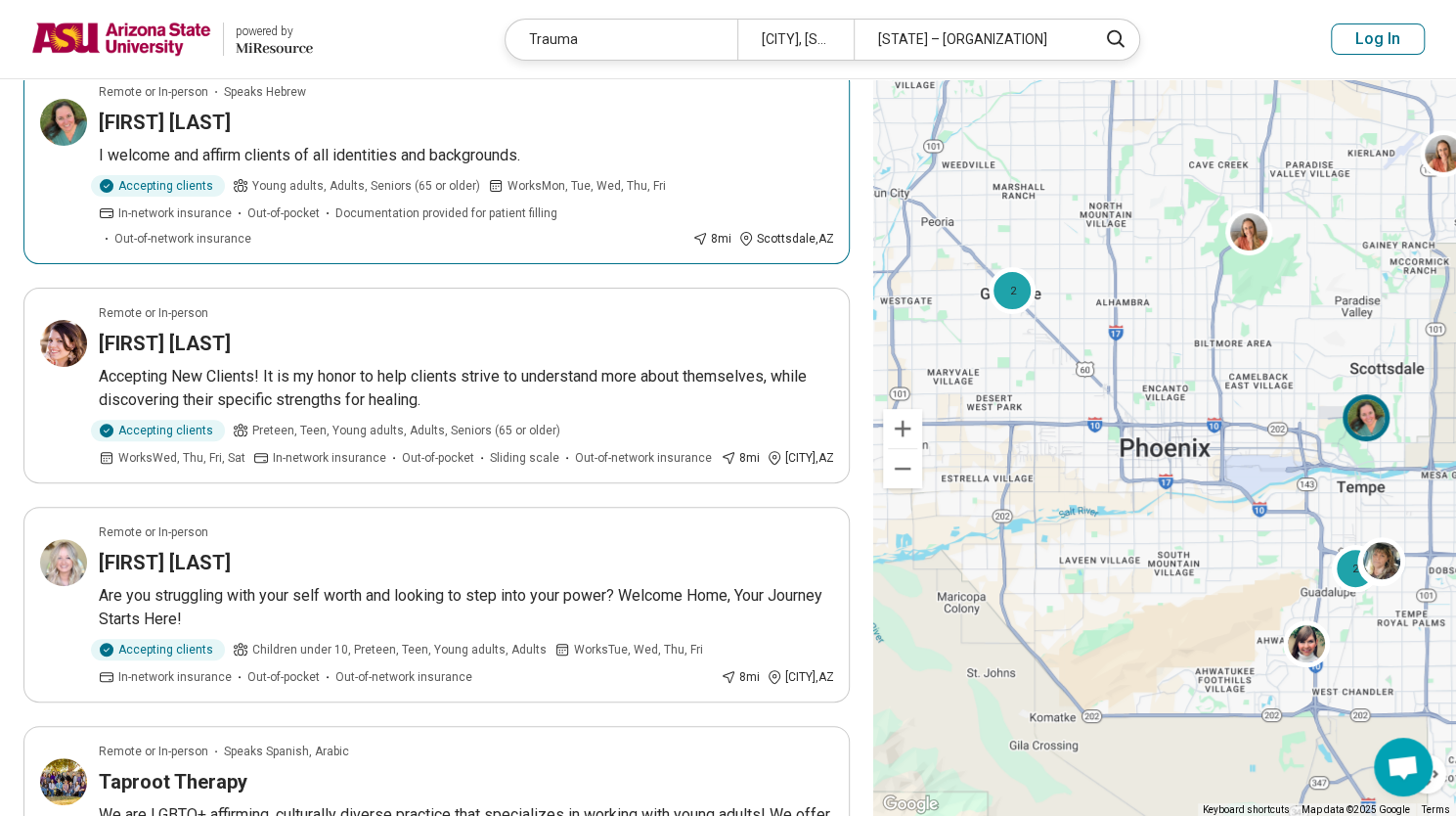 scroll, scrollTop: 0, scrollLeft: 0, axis: both 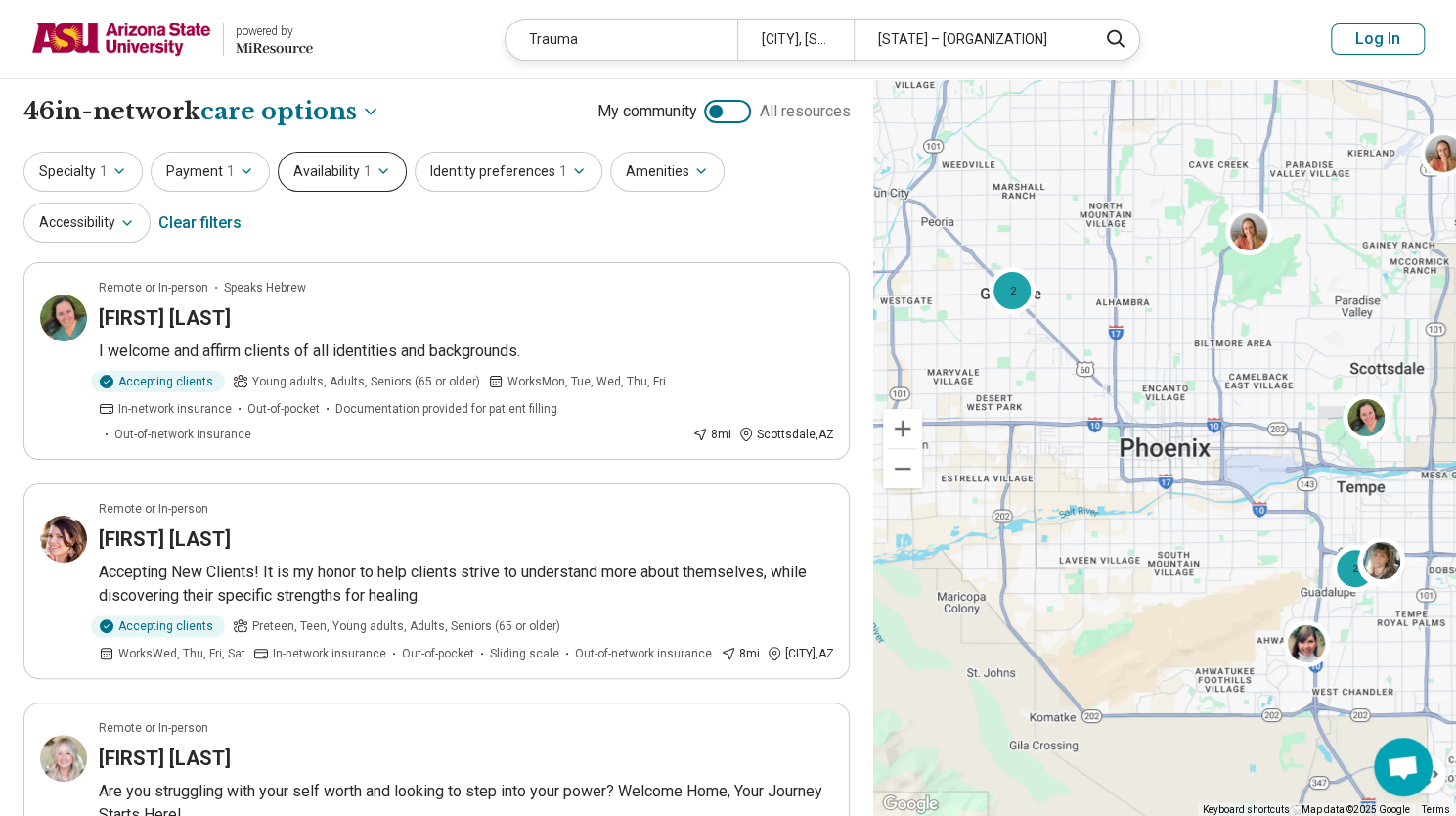 click on "Availability 1" at bounding box center [342, 171] 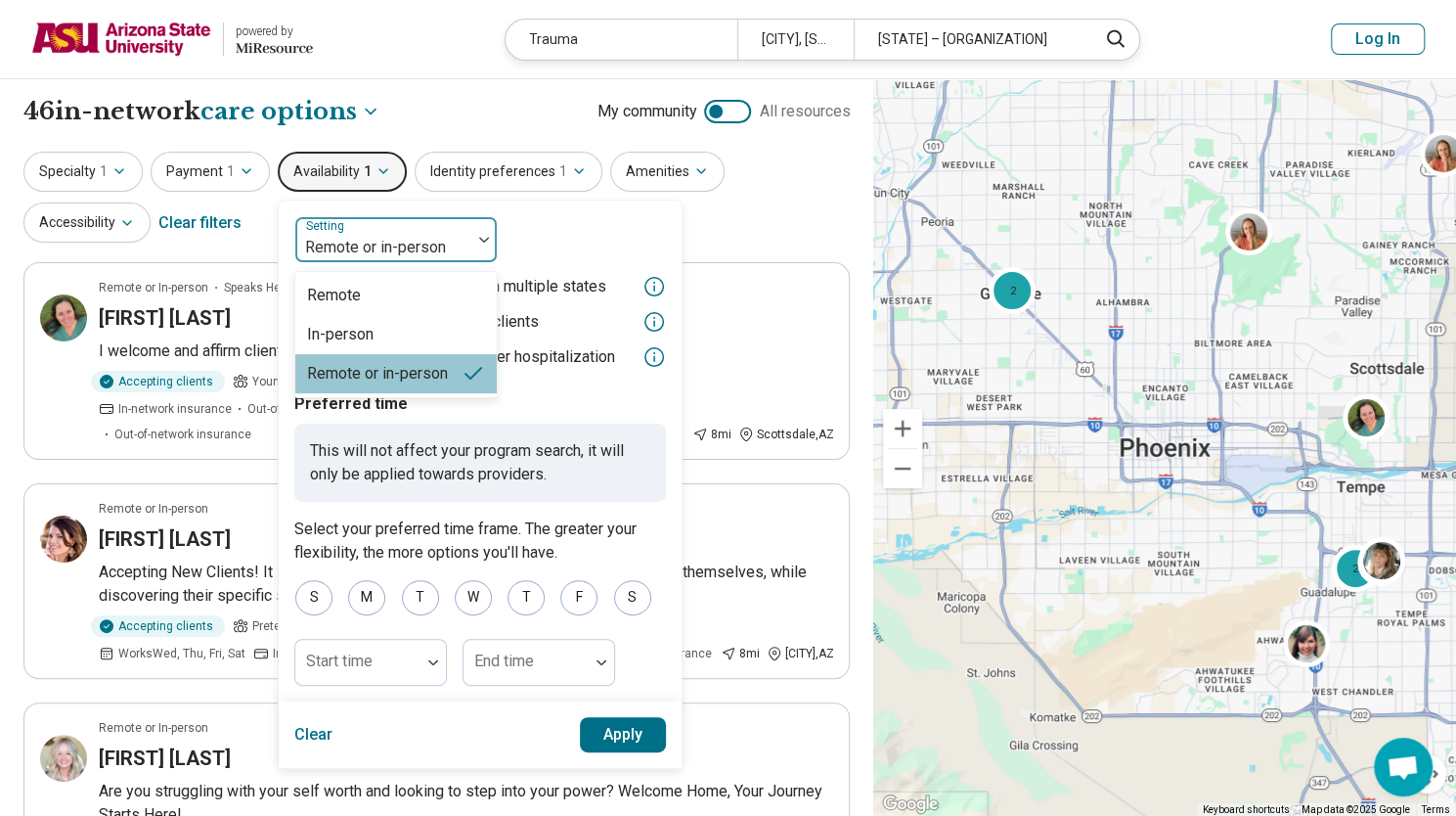 click at bounding box center [383, 248] 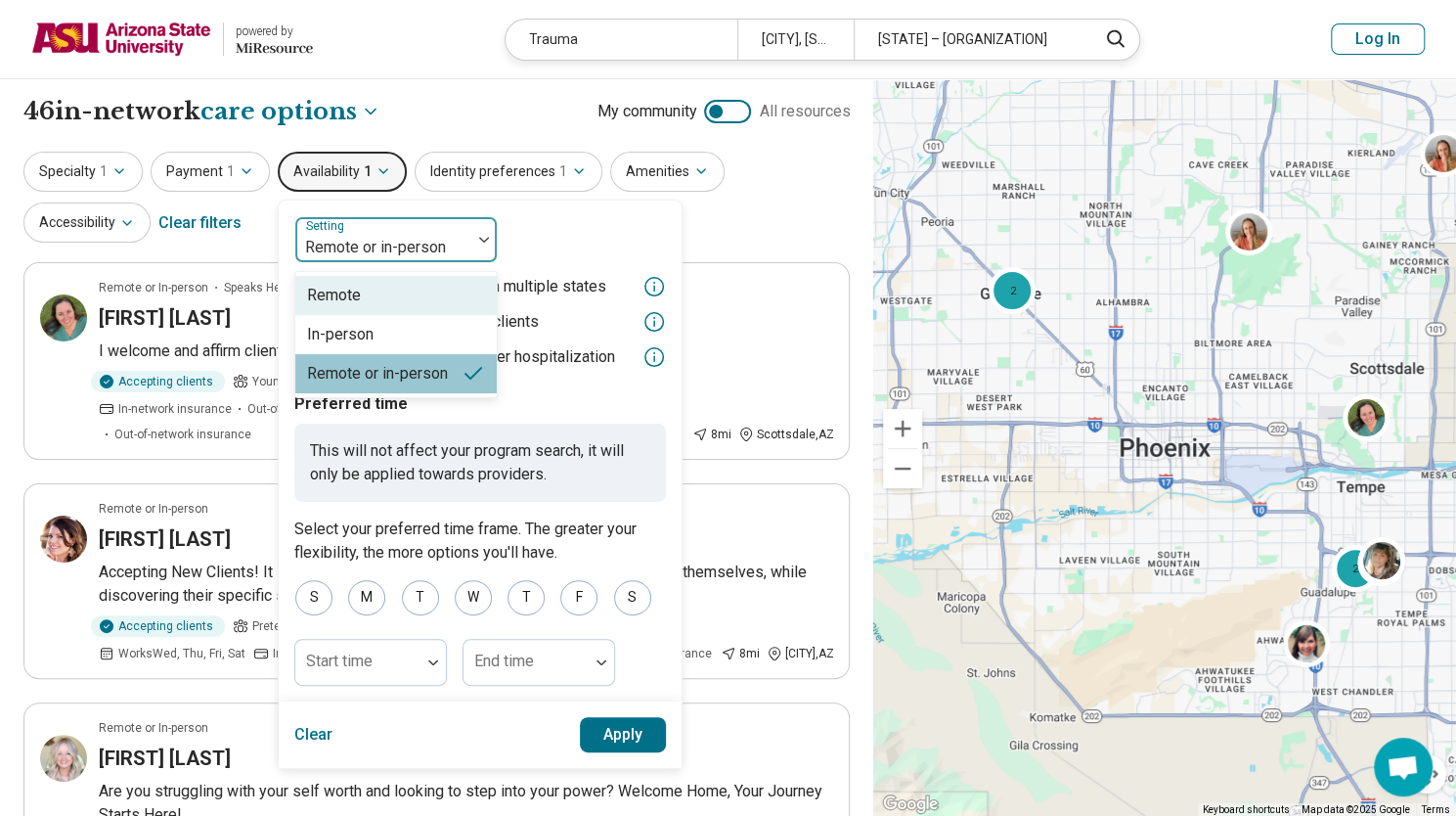 click on "Remote" at bounding box center [396, 295] 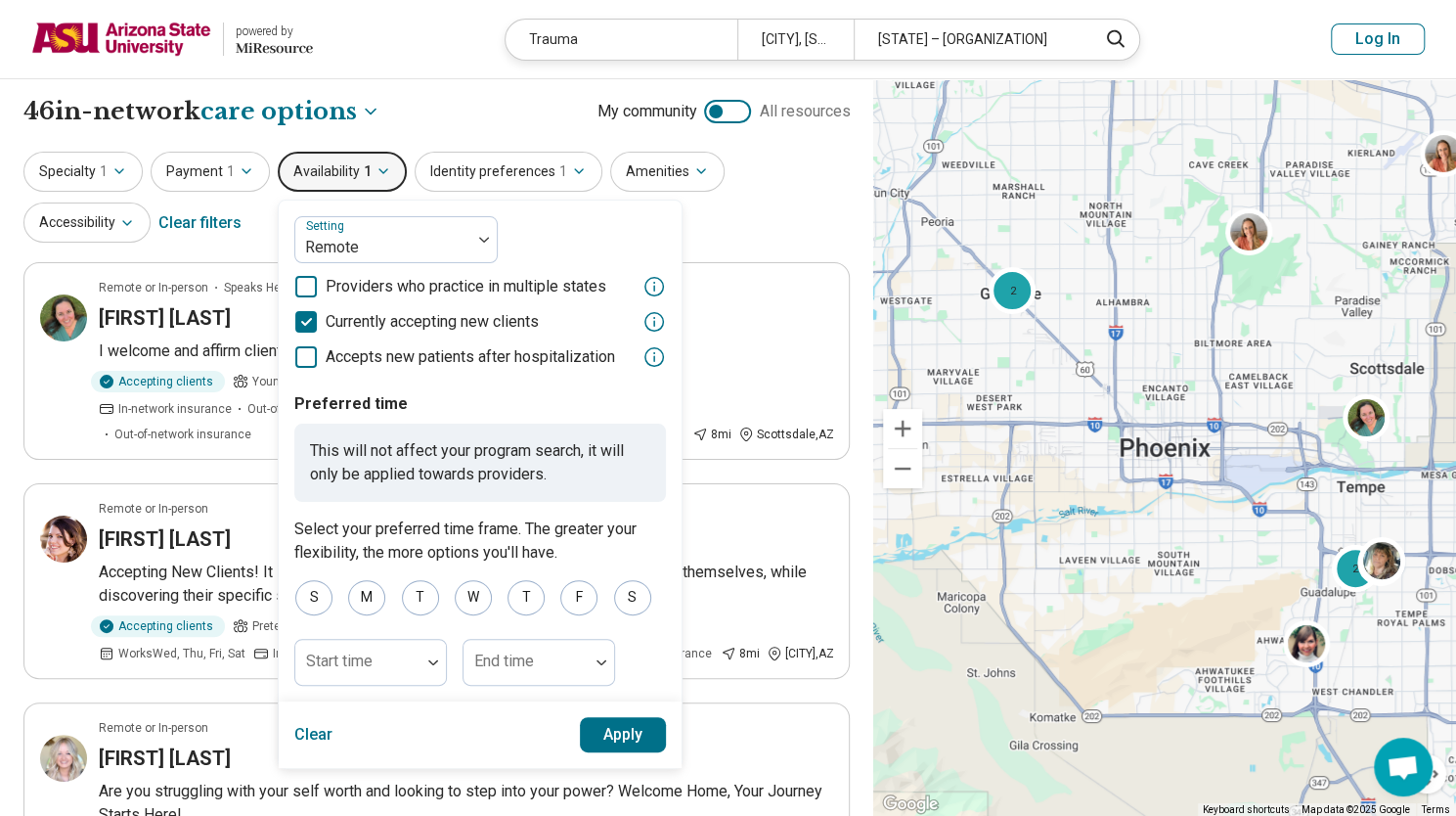 click on "Apply" at bounding box center (623, 735) 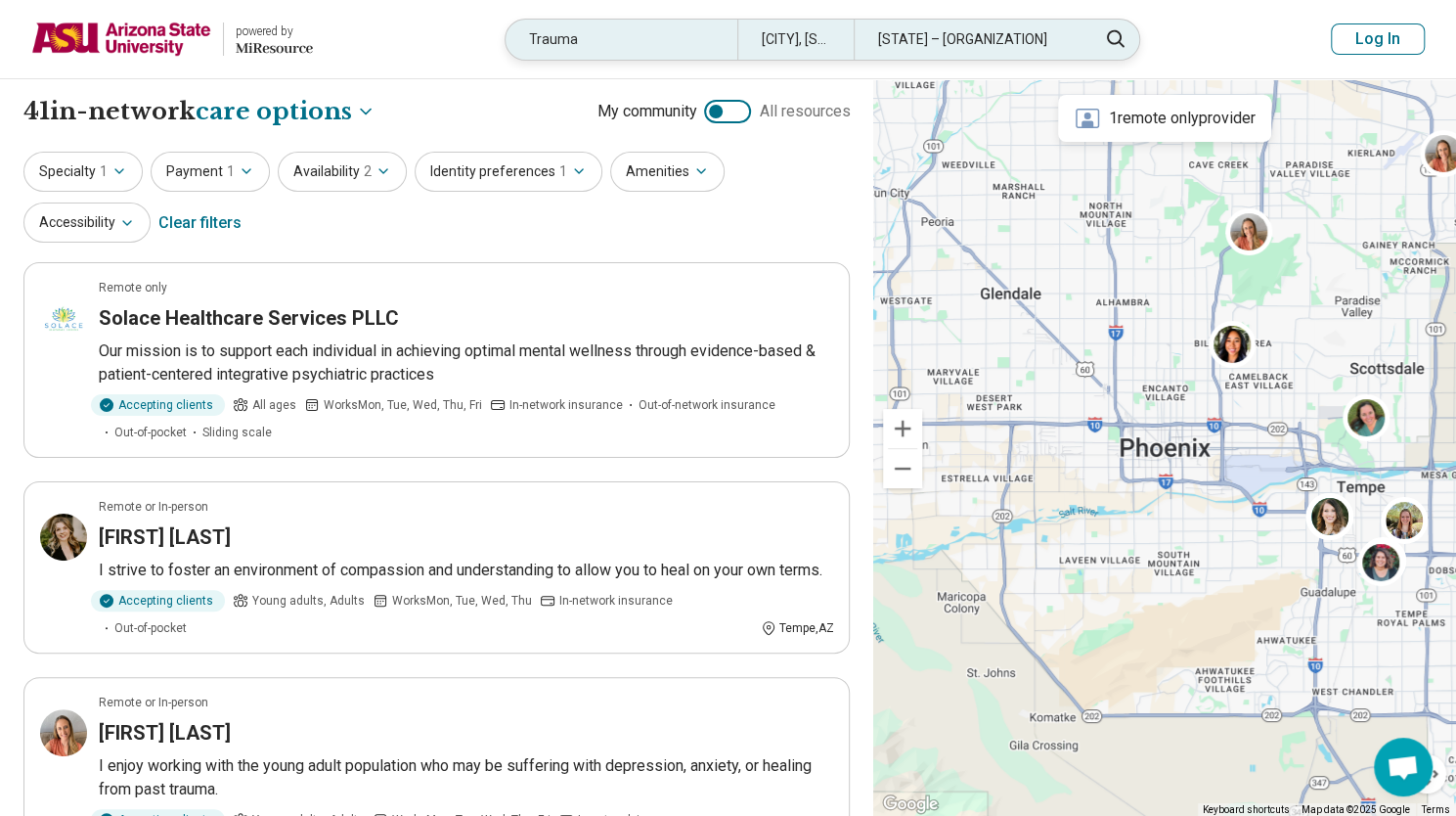 click on "Phoenix, Arizona" at bounding box center (795, 39) 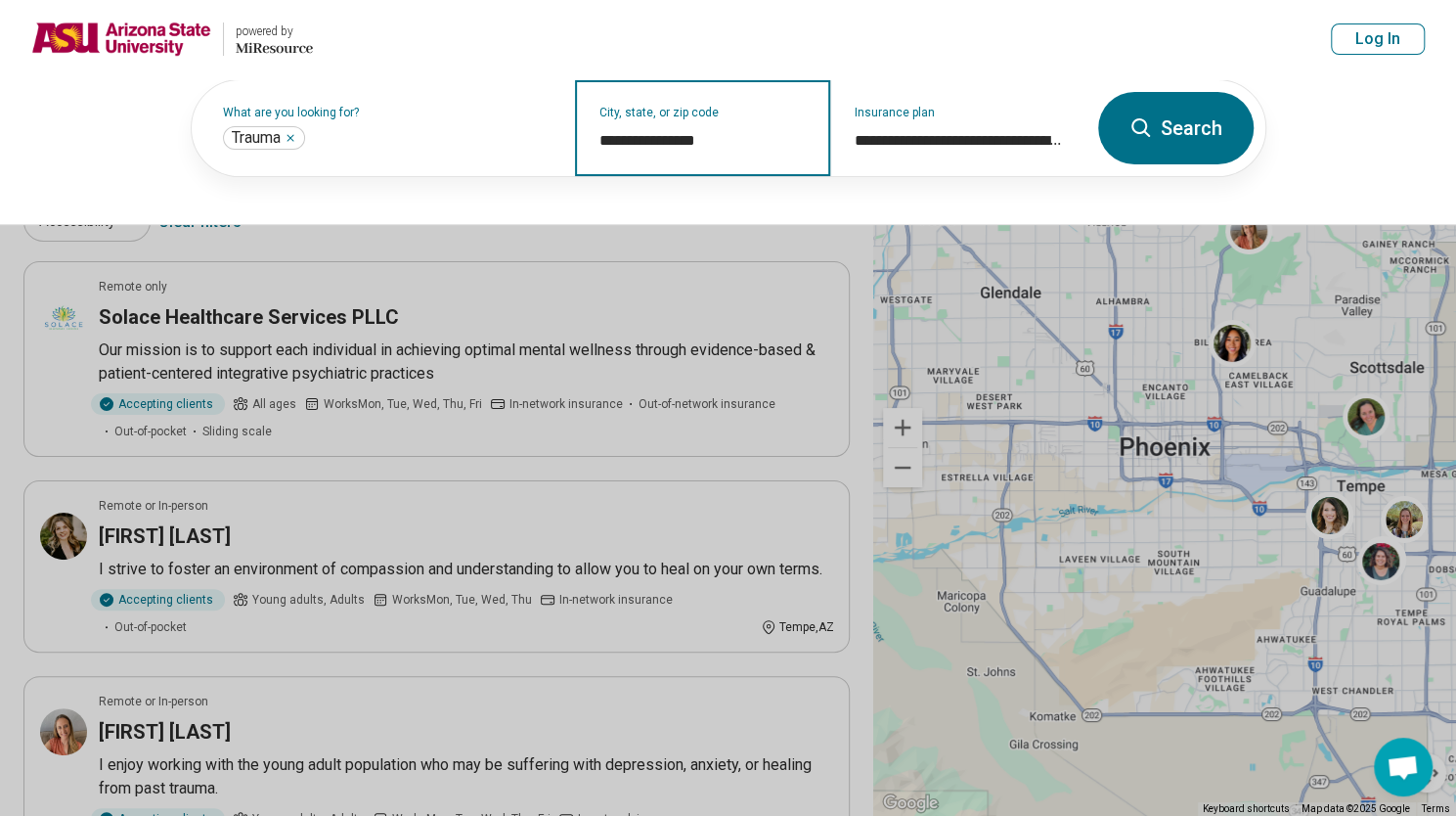 drag, startPoint x: 739, startPoint y: 142, endPoint x: 582, endPoint y: 154, distance: 157.45793 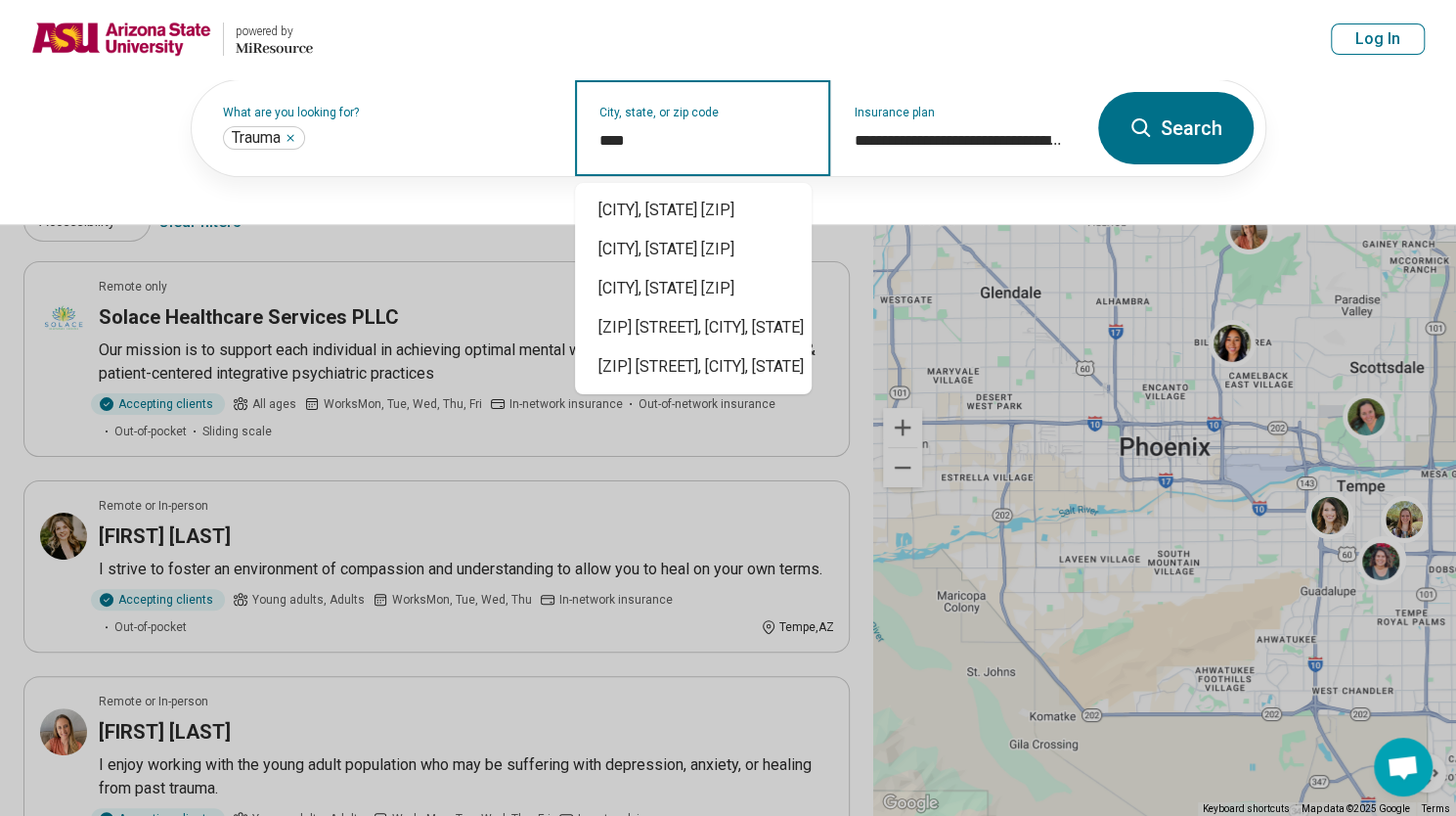 type on "*****" 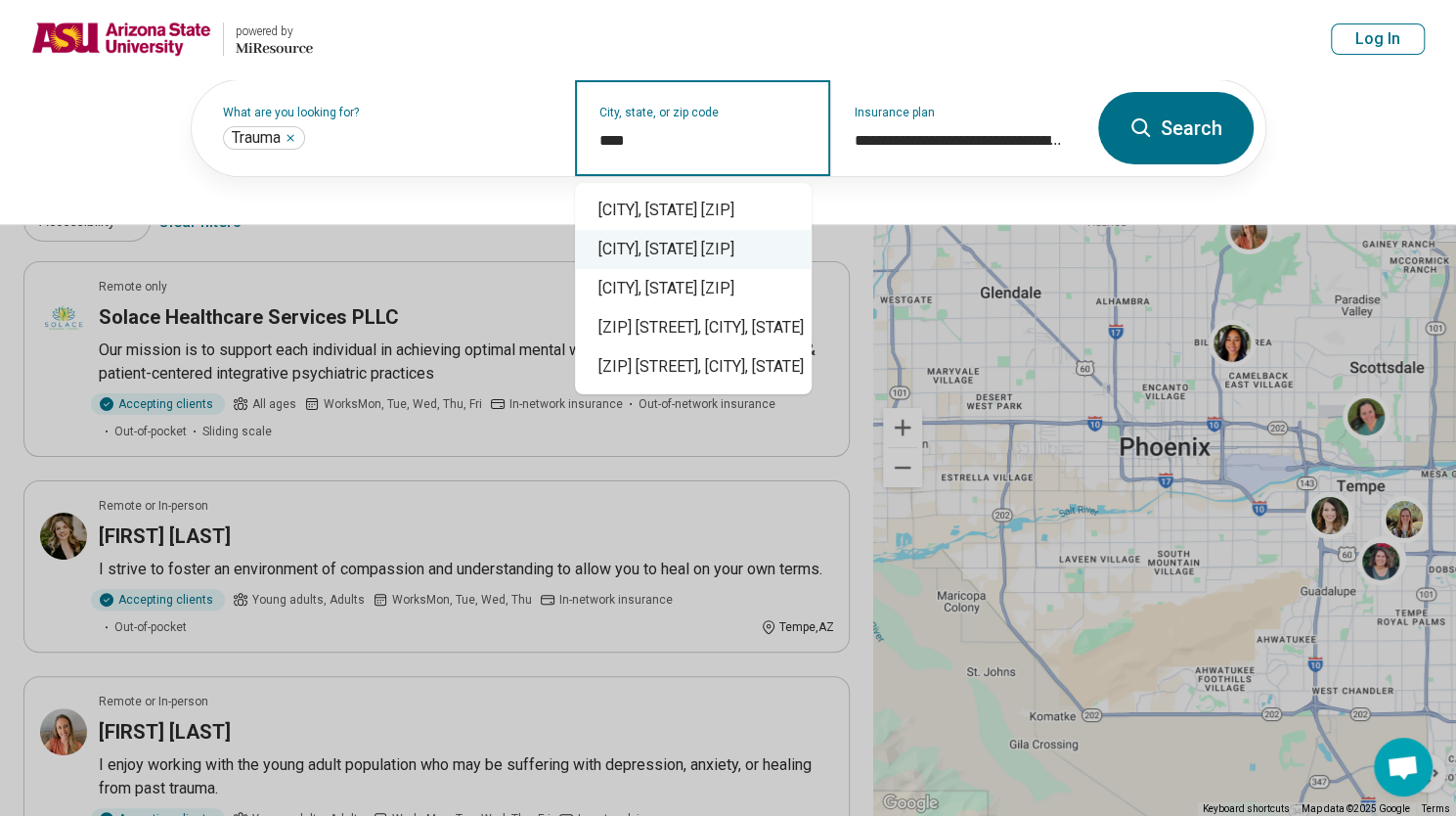 click on "Chandler, AZ 85225" at bounding box center [693, 210] 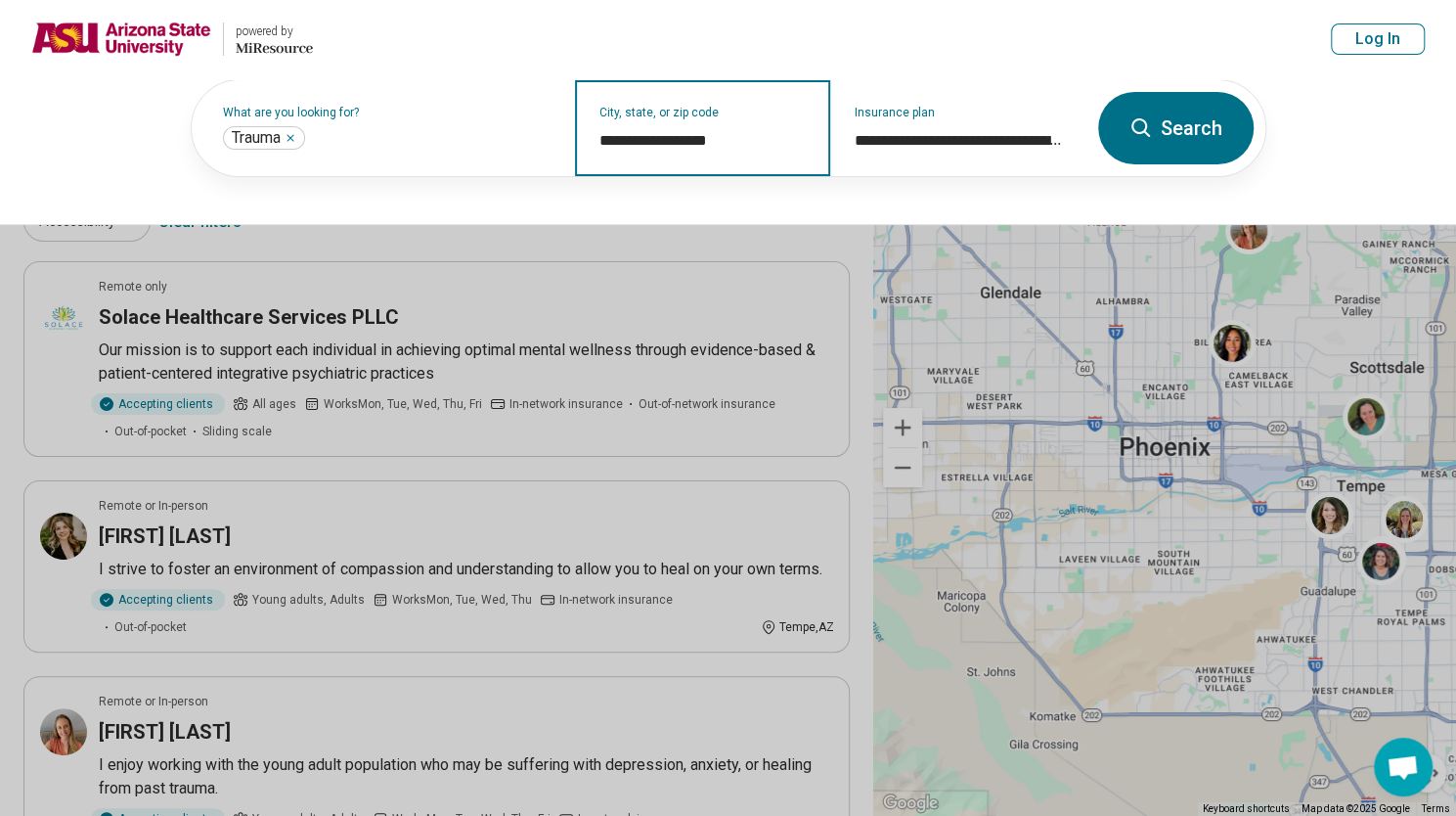 type on "**********" 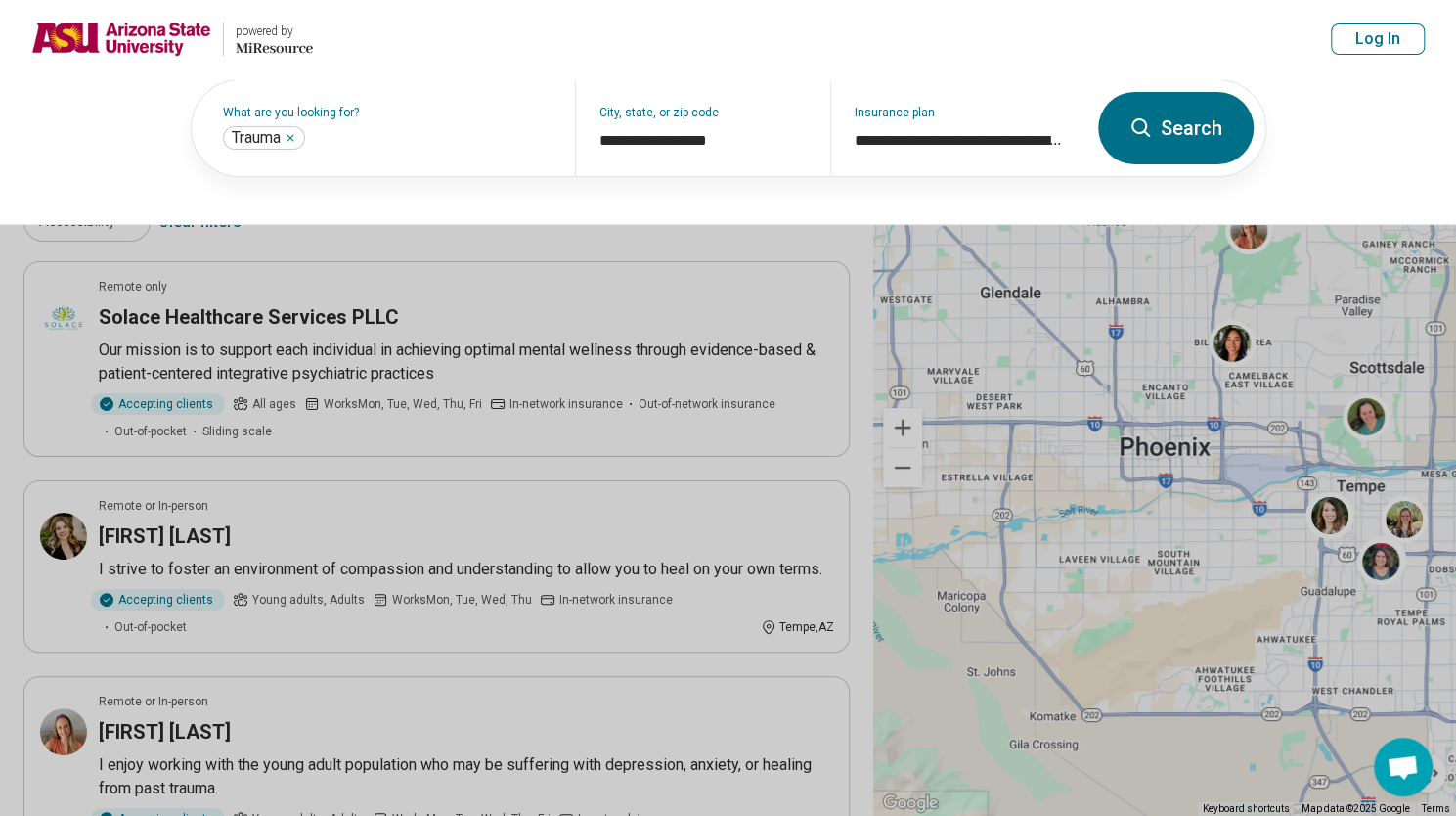 click on "Search" at bounding box center [1175, 128] 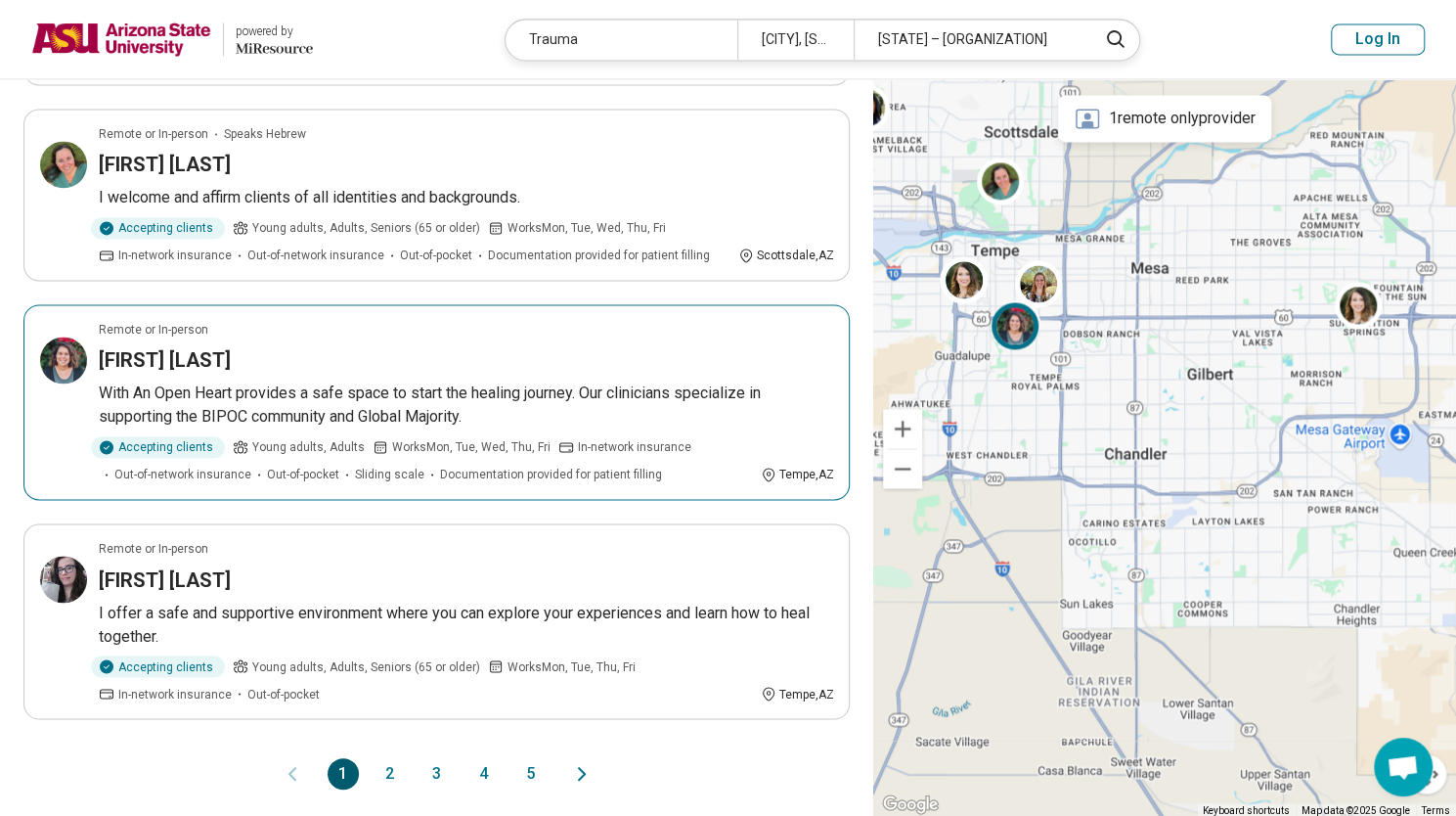 scroll, scrollTop: 1663, scrollLeft: 0, axis: vertical 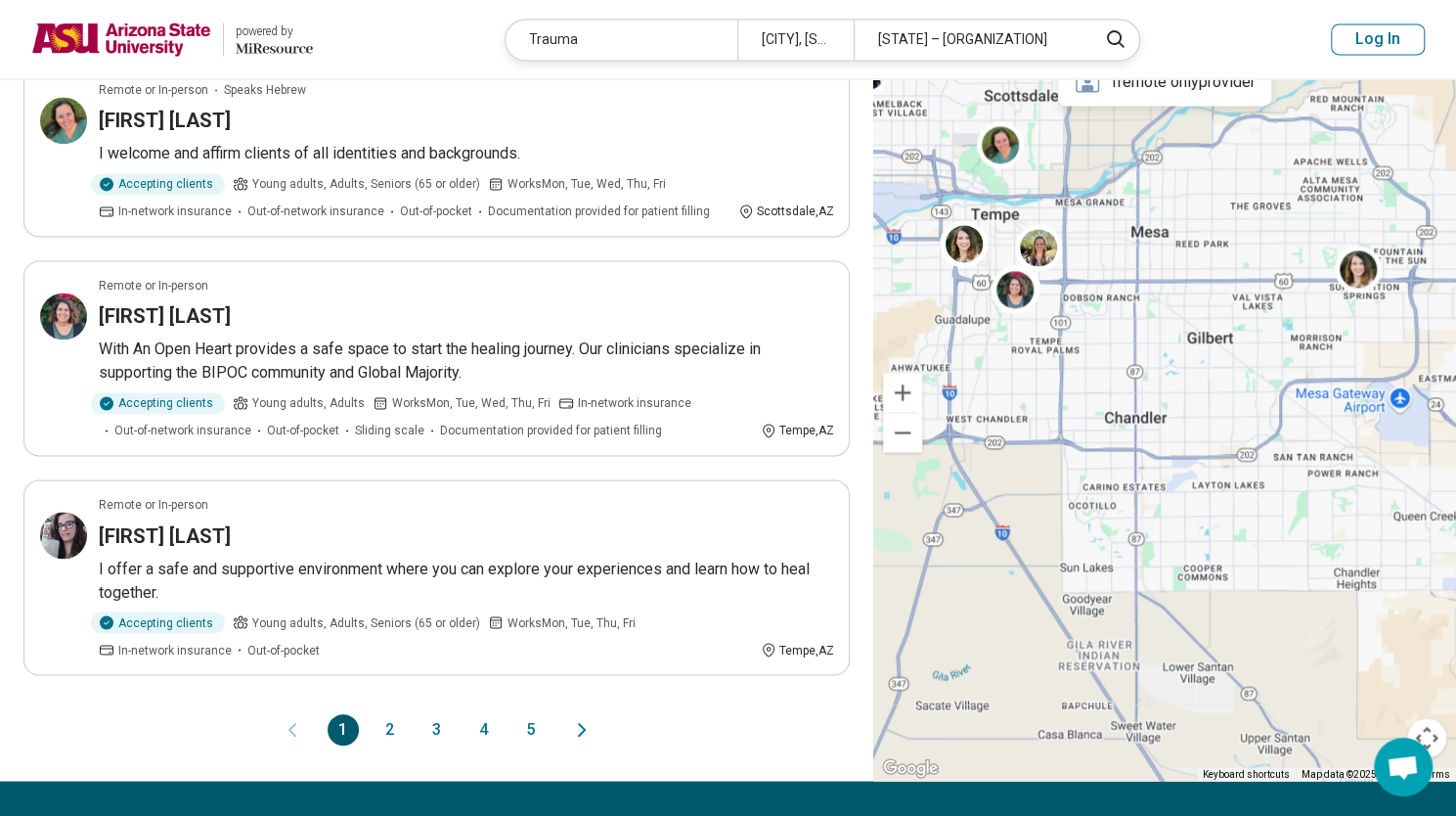 click on "2" at bounding box center (390, 730) 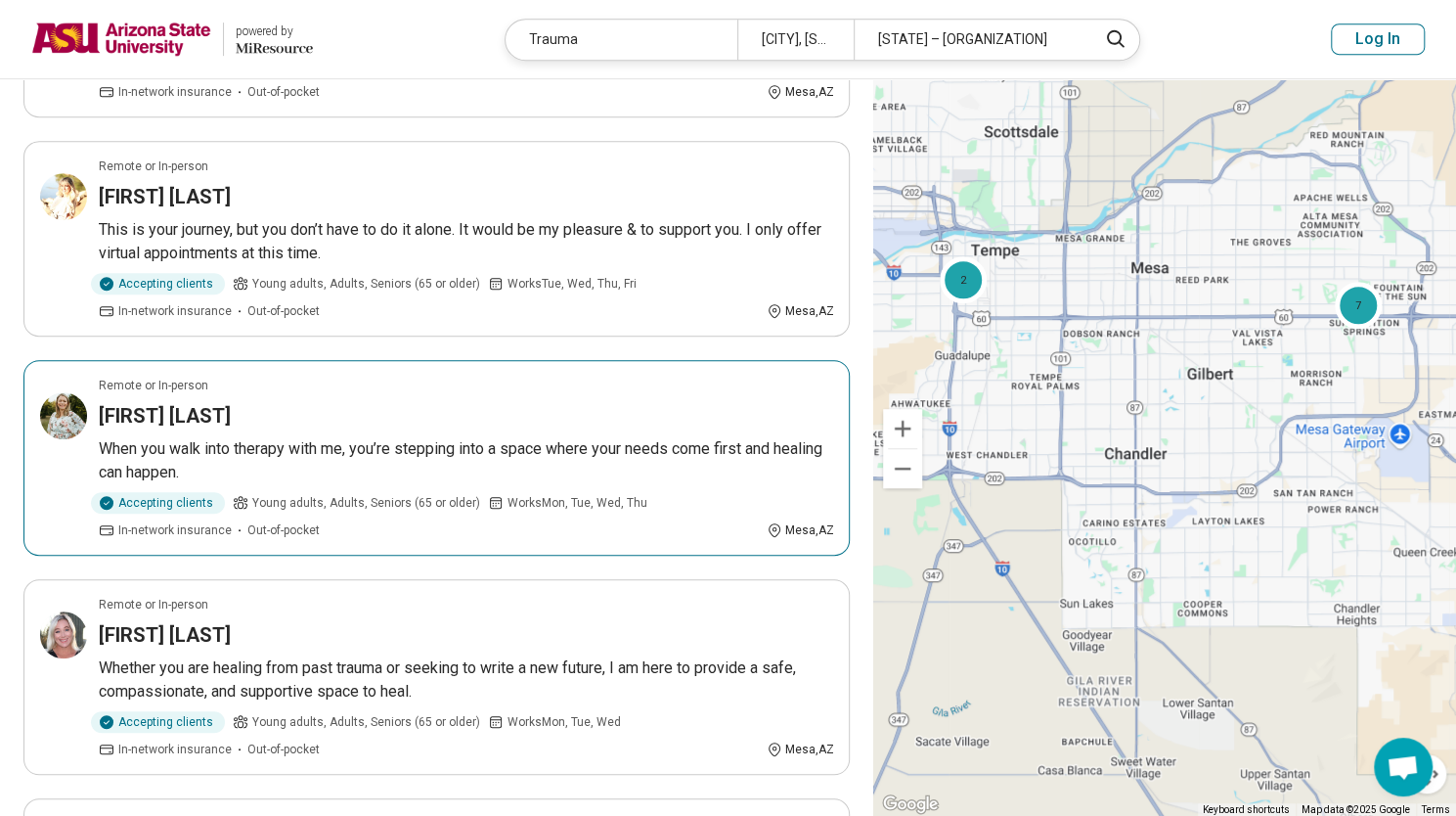 scroll, scrollTop: 685, scrollLeft: 0, axis: vertical 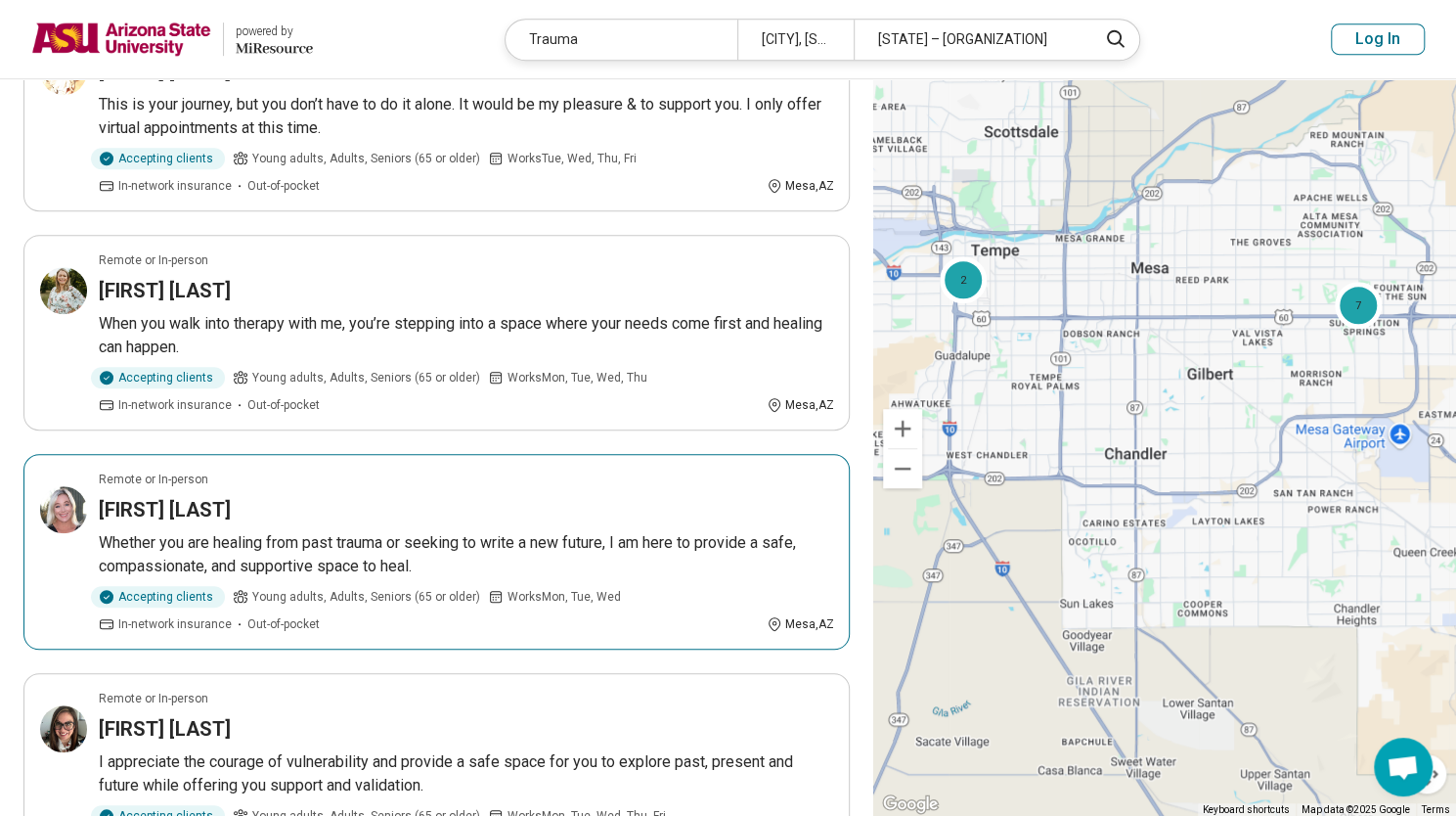 click on "Celest Rice" at bounding box center [465, 510] 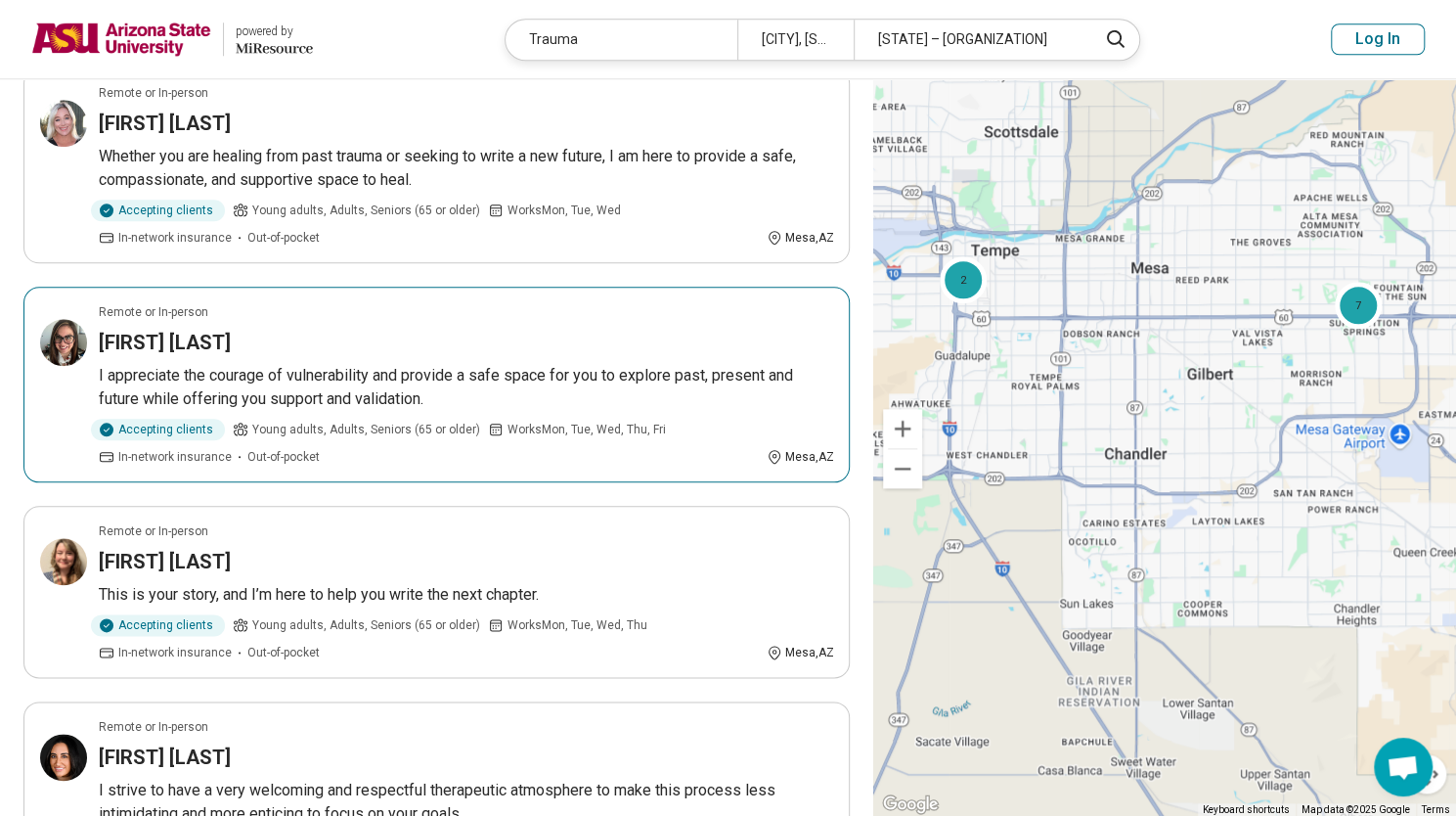 scroll, scrollTop: 1076, scrollLeft: 0, axis: vertical 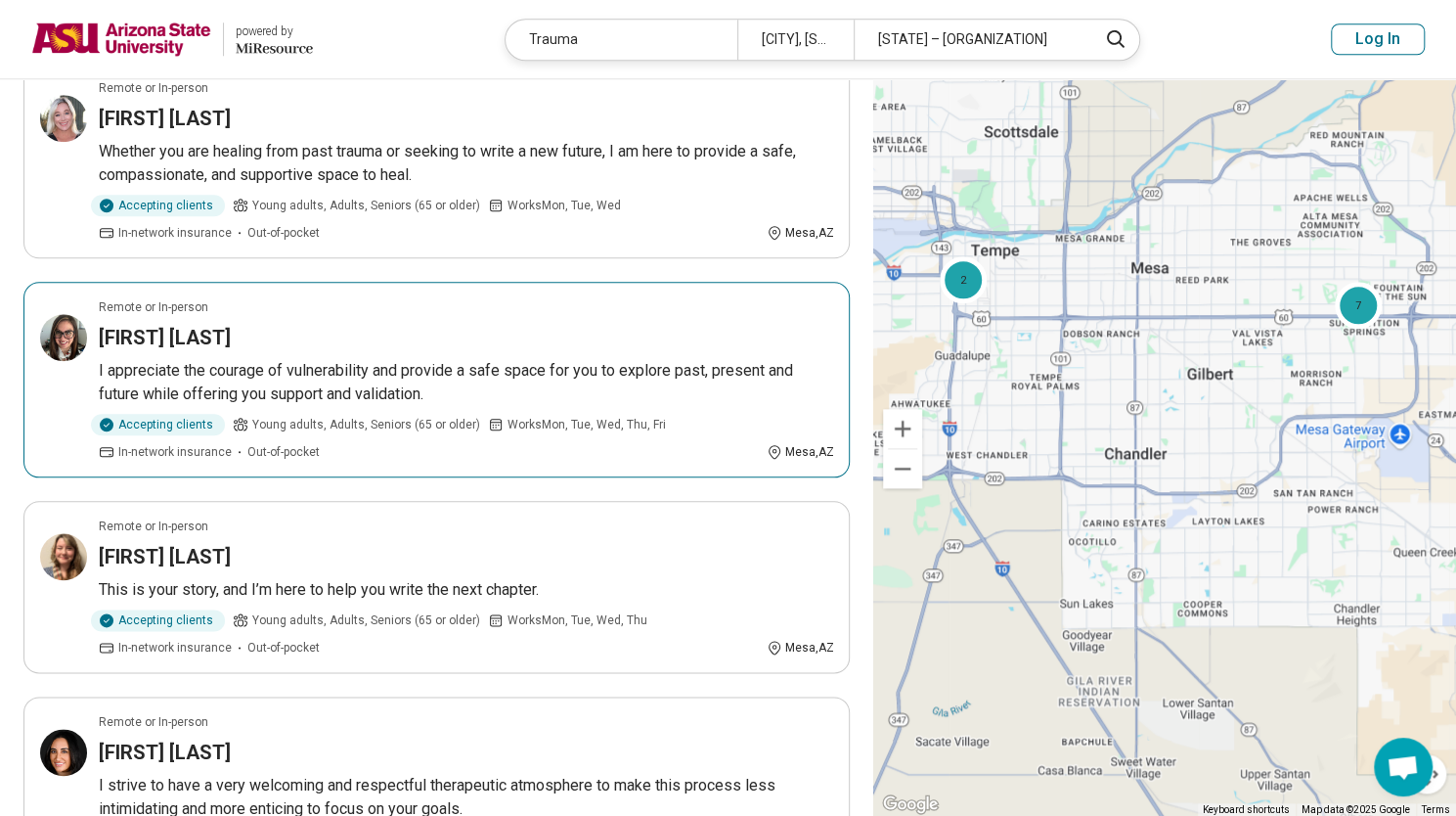 click on "Rebecca Fregoso" at bounding box center [164, 338] 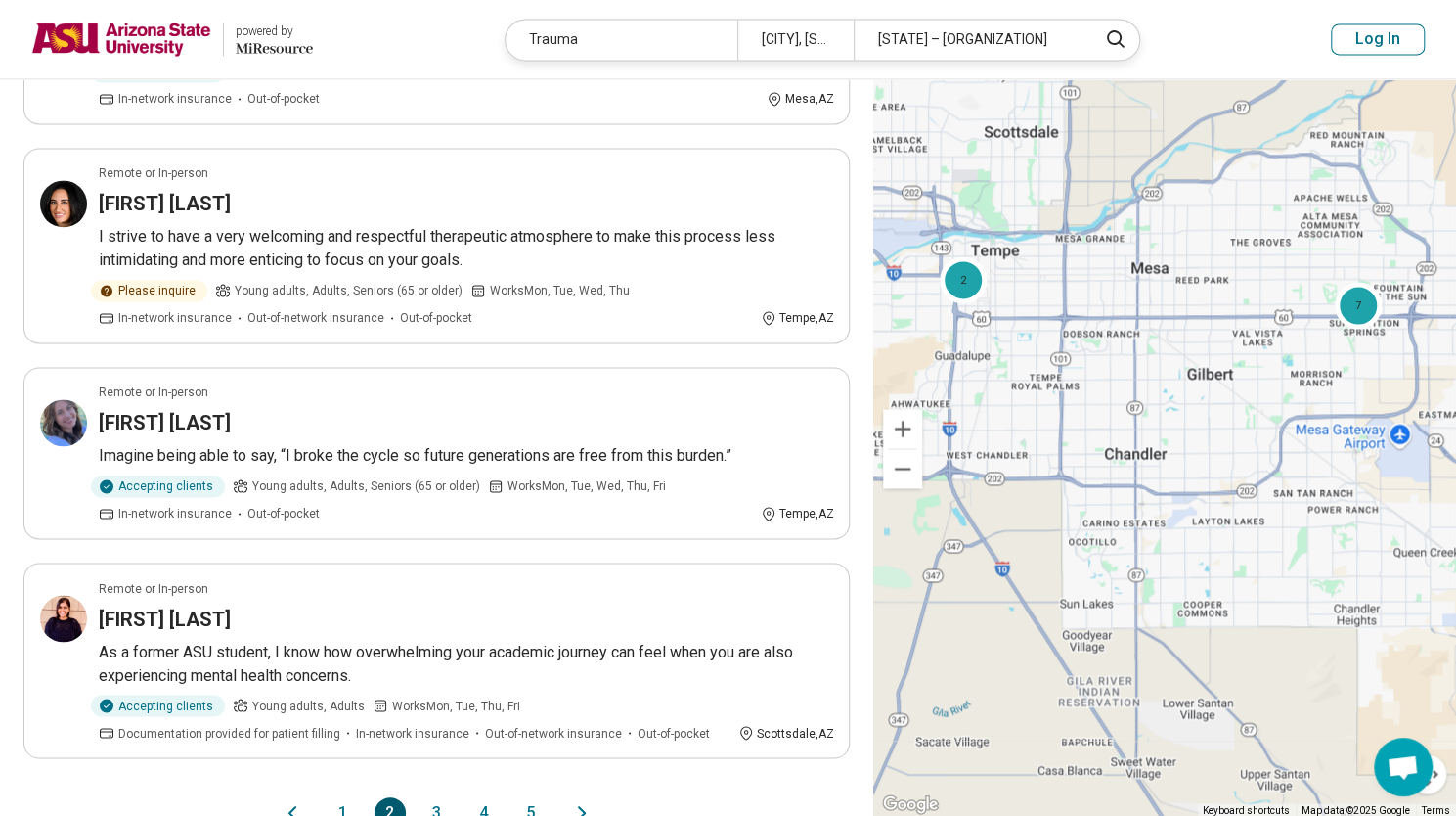 scroll, scrollTop: 2053, scrollLeft: 0, axis: vertical 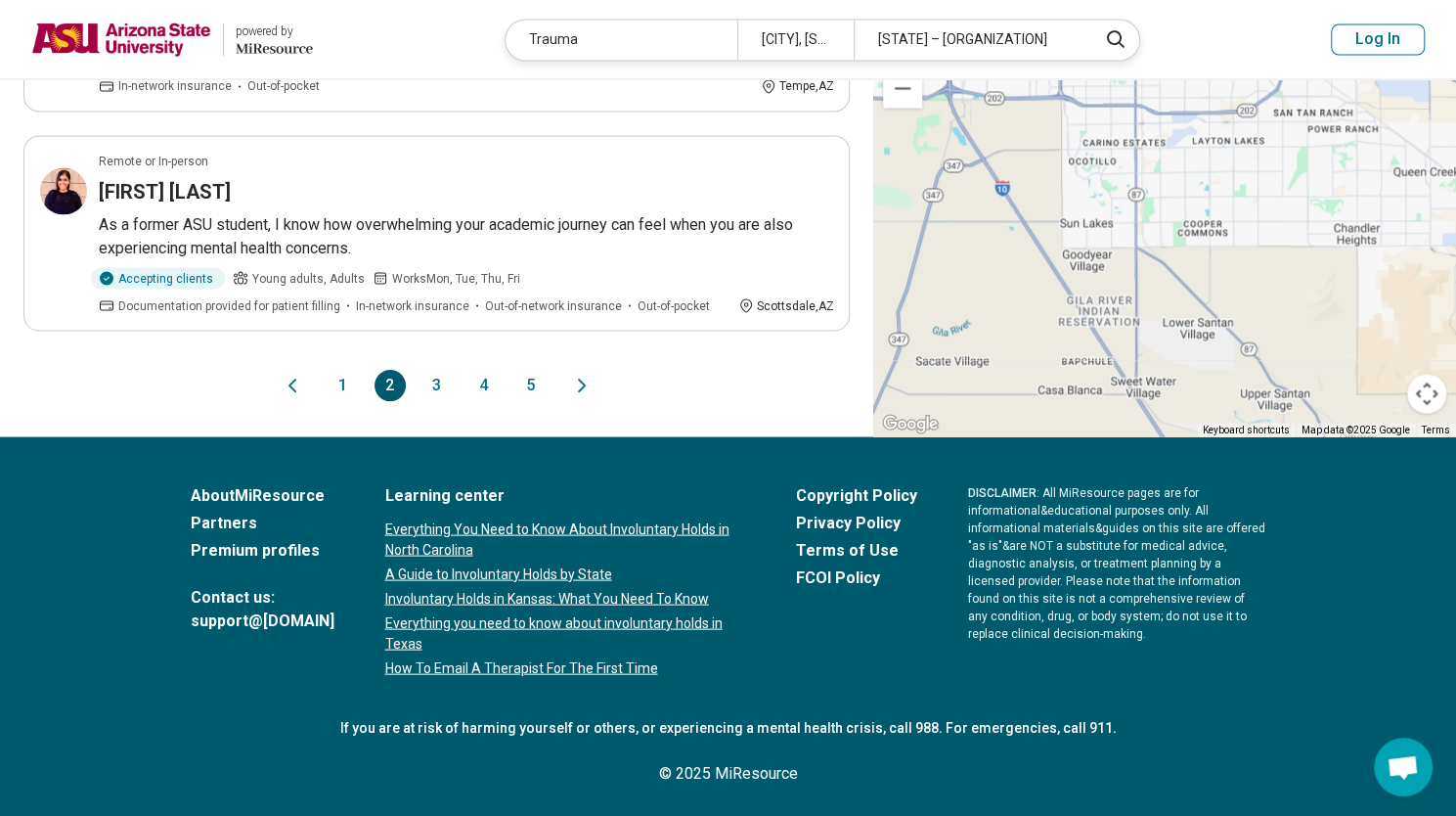 click on "3" at bounding box center [437, 385] 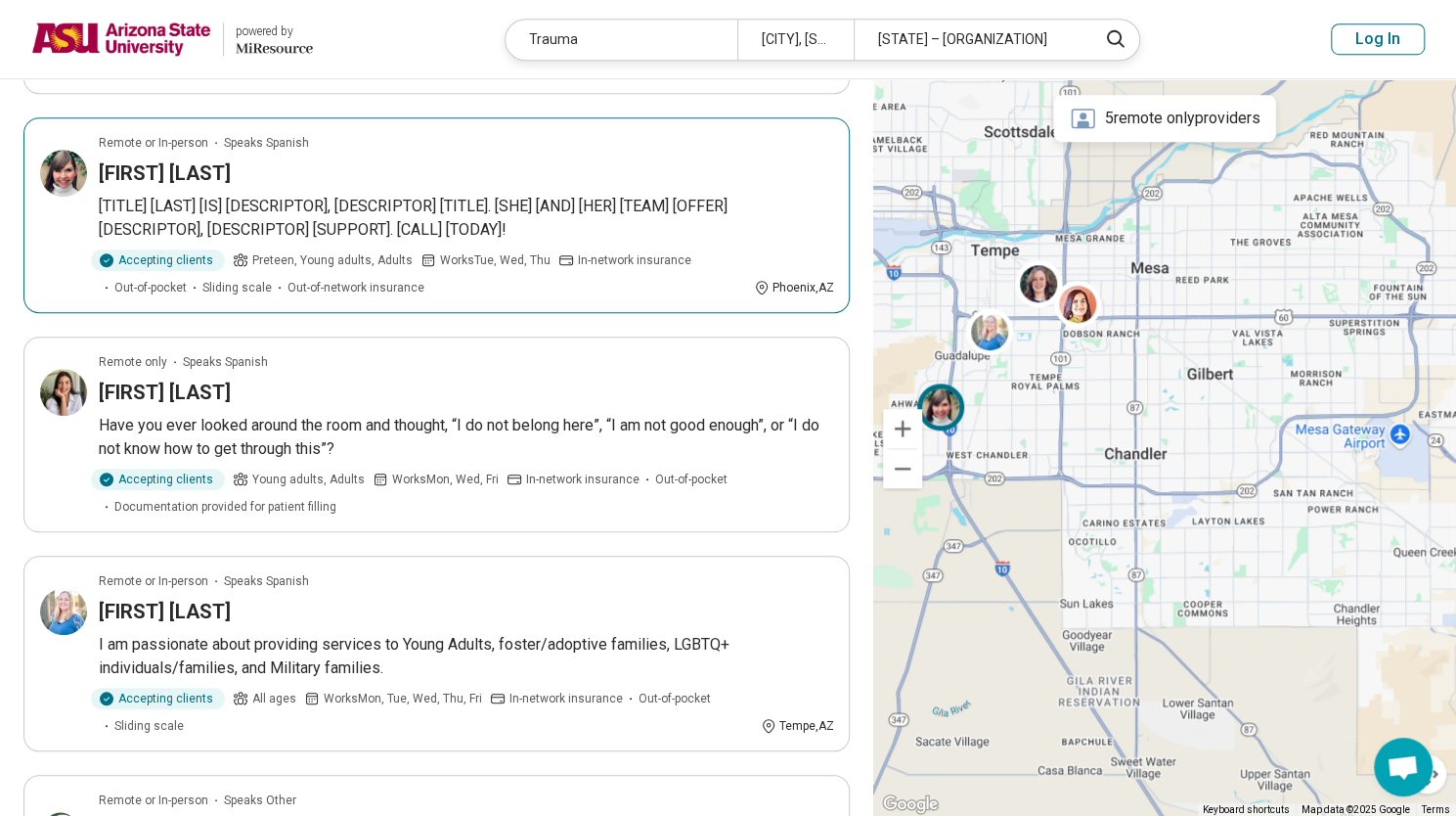 scroll, scrollTop: 783, scrollLeft: 0, axis: vertical 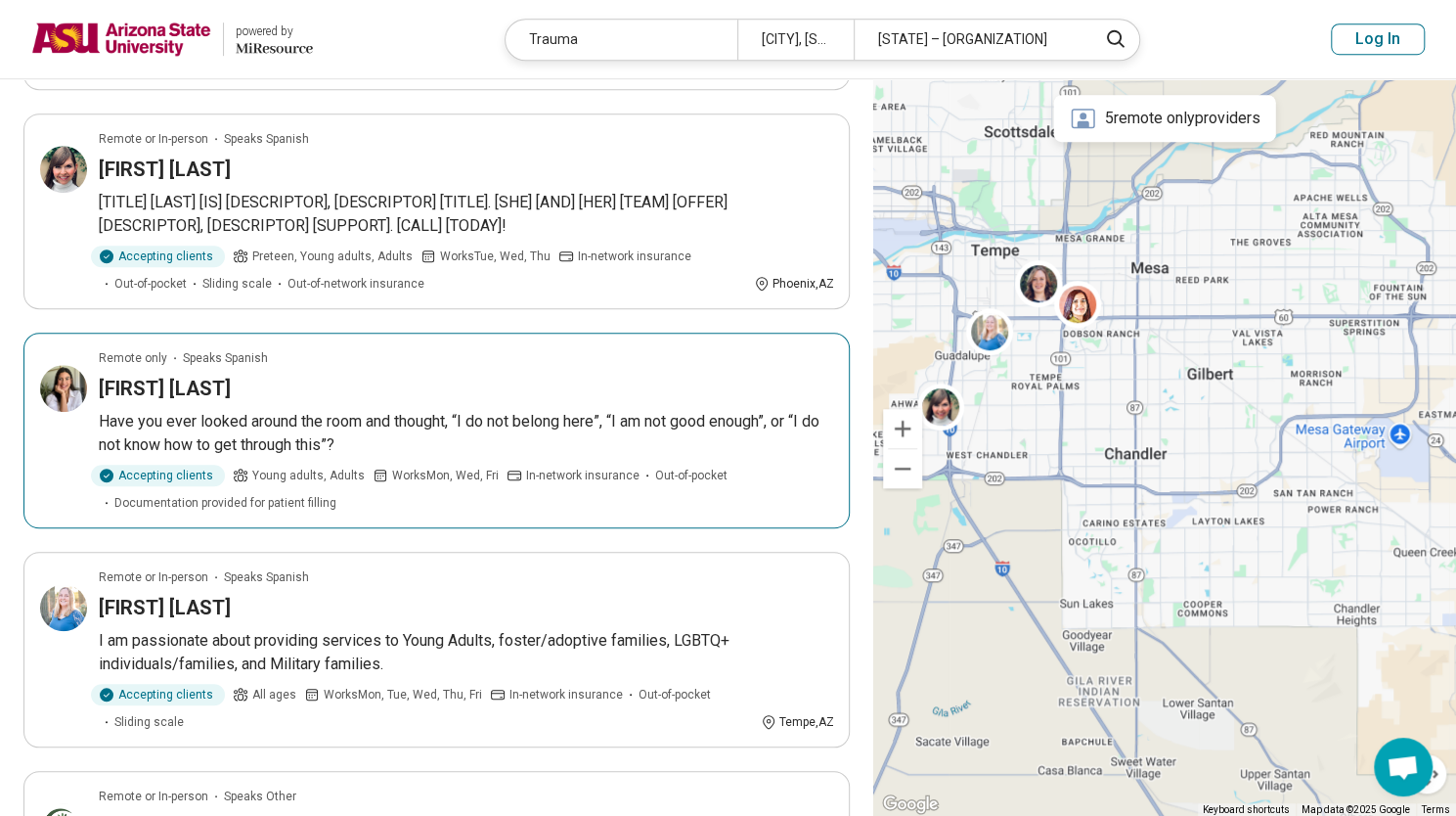click on "[FIRST] [LAST]" at bounding box center (465, 388) 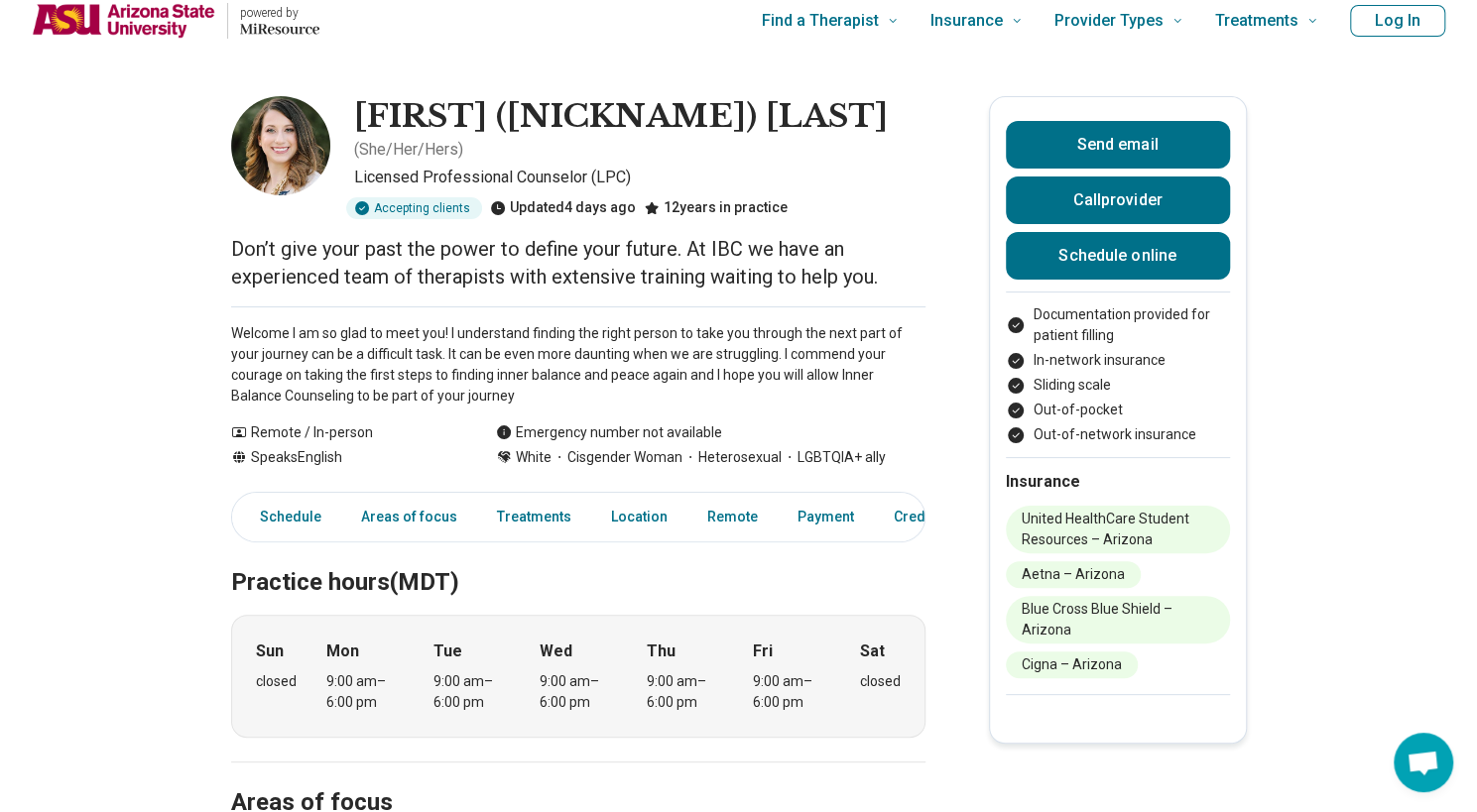 scroll, scrollTop: 0, scrollLeft: 0, axis: both 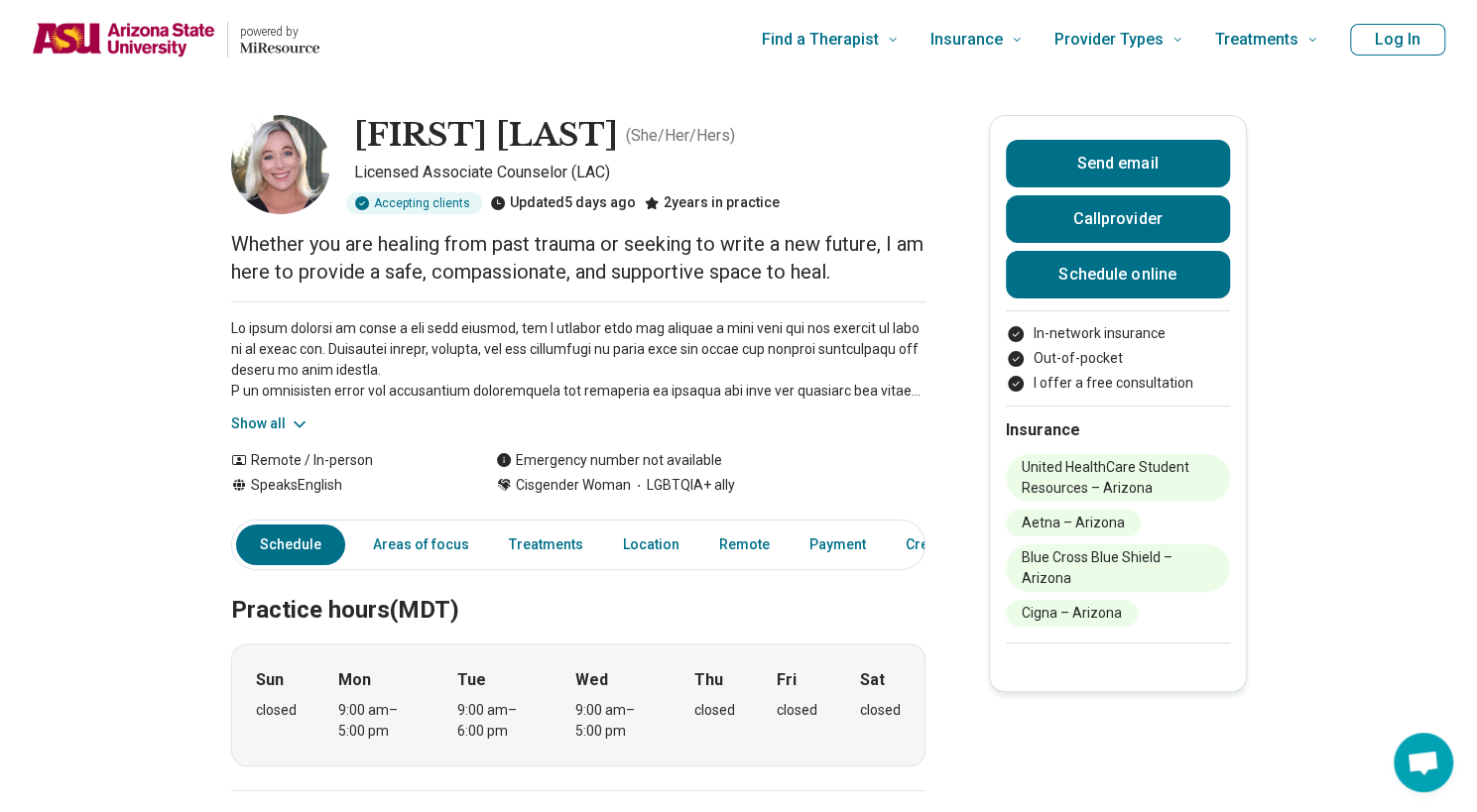 click on "Show all" at bounding box center [270, 423] 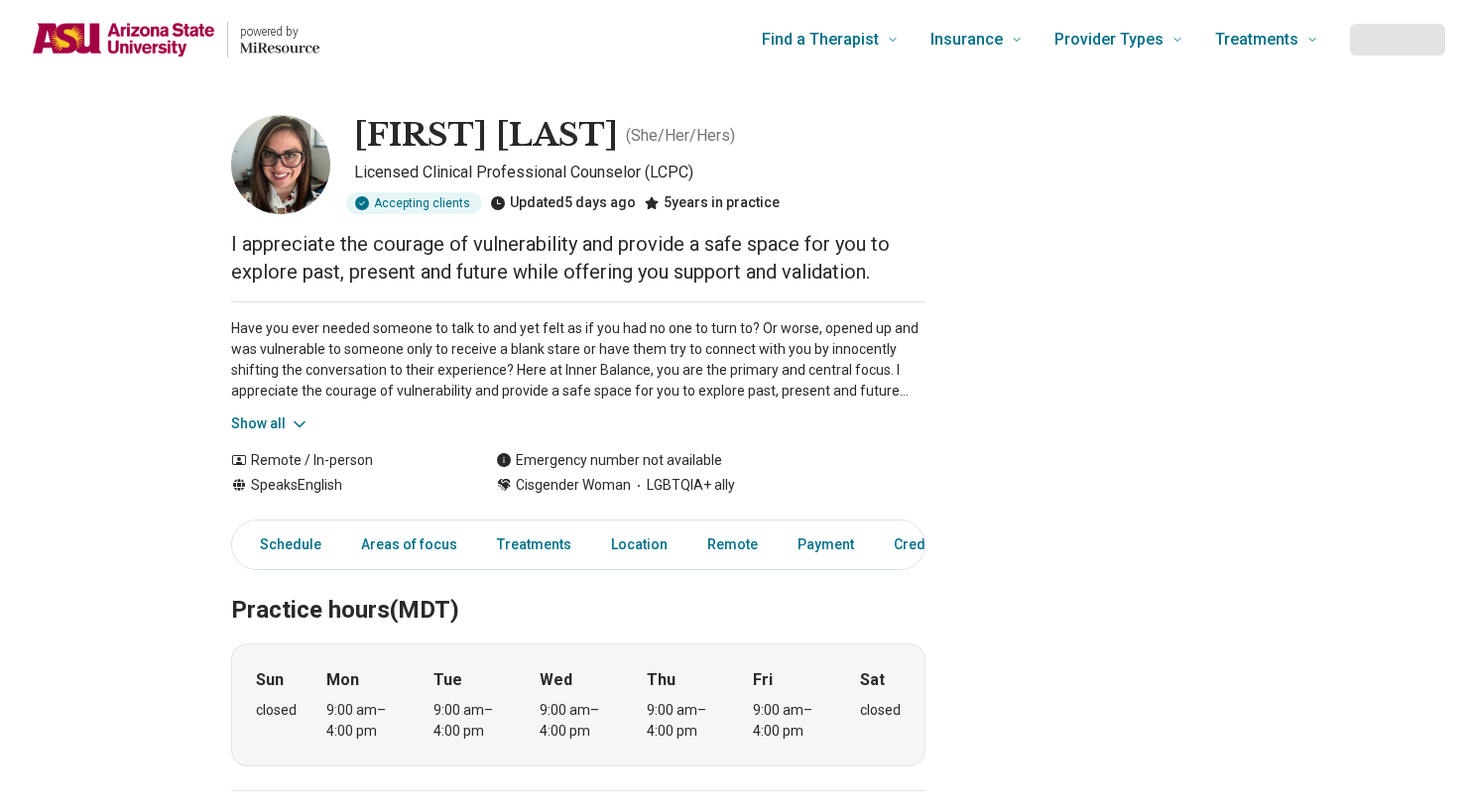scroll, scrollTop: 0, scrollLeft: 0, axis: both 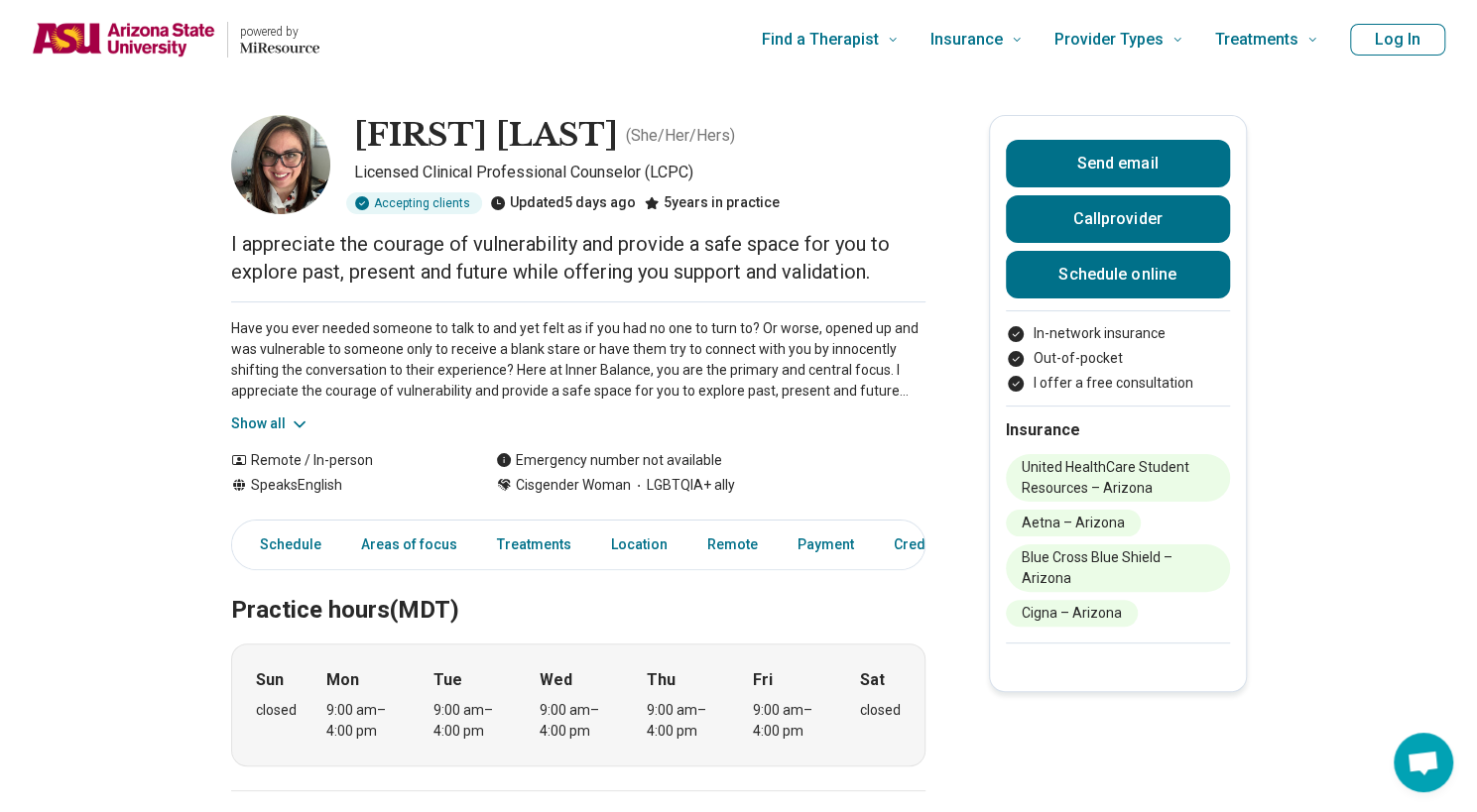 click 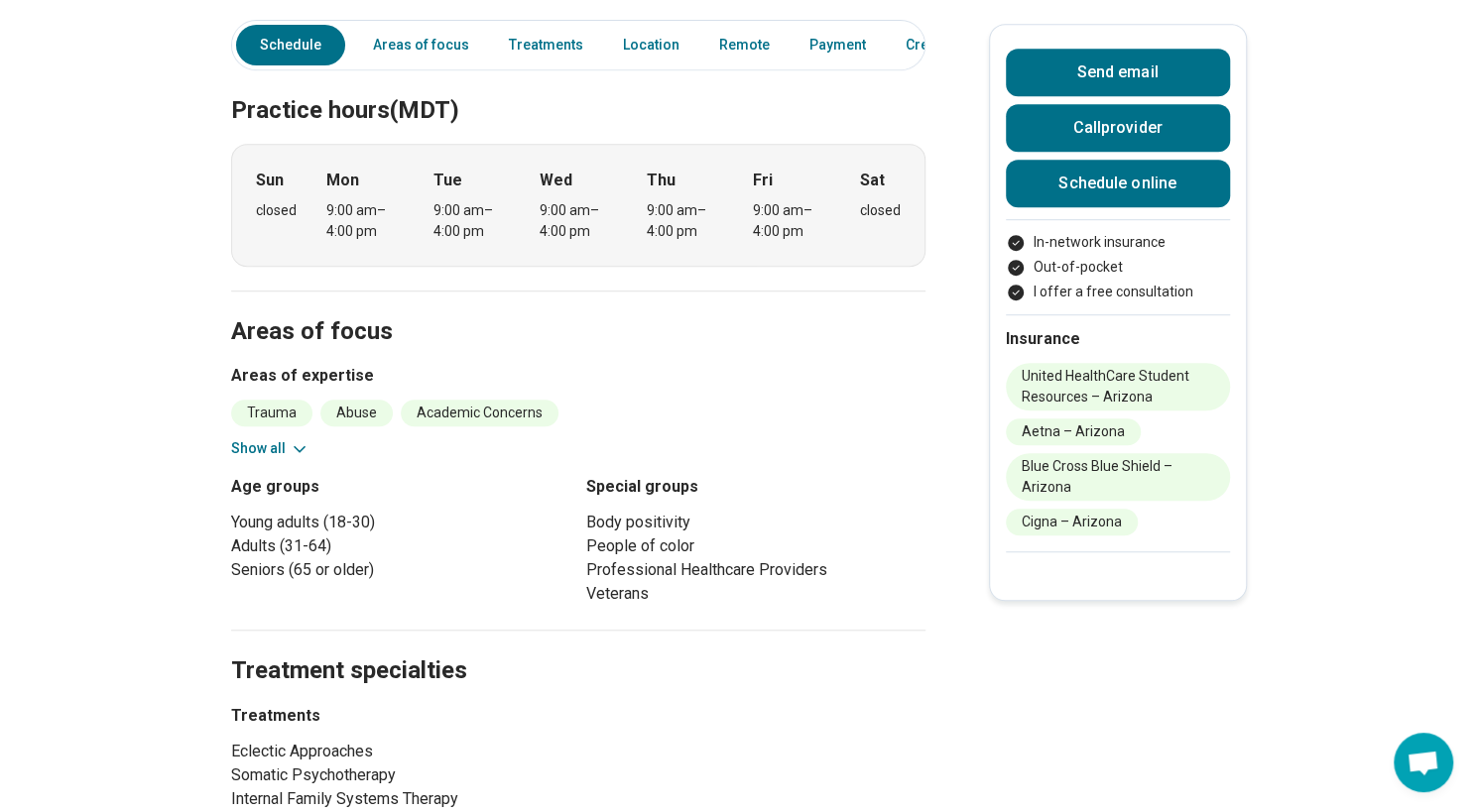 scroll, scrollTop: 1091, scrollLeft: 0, axis: vertical 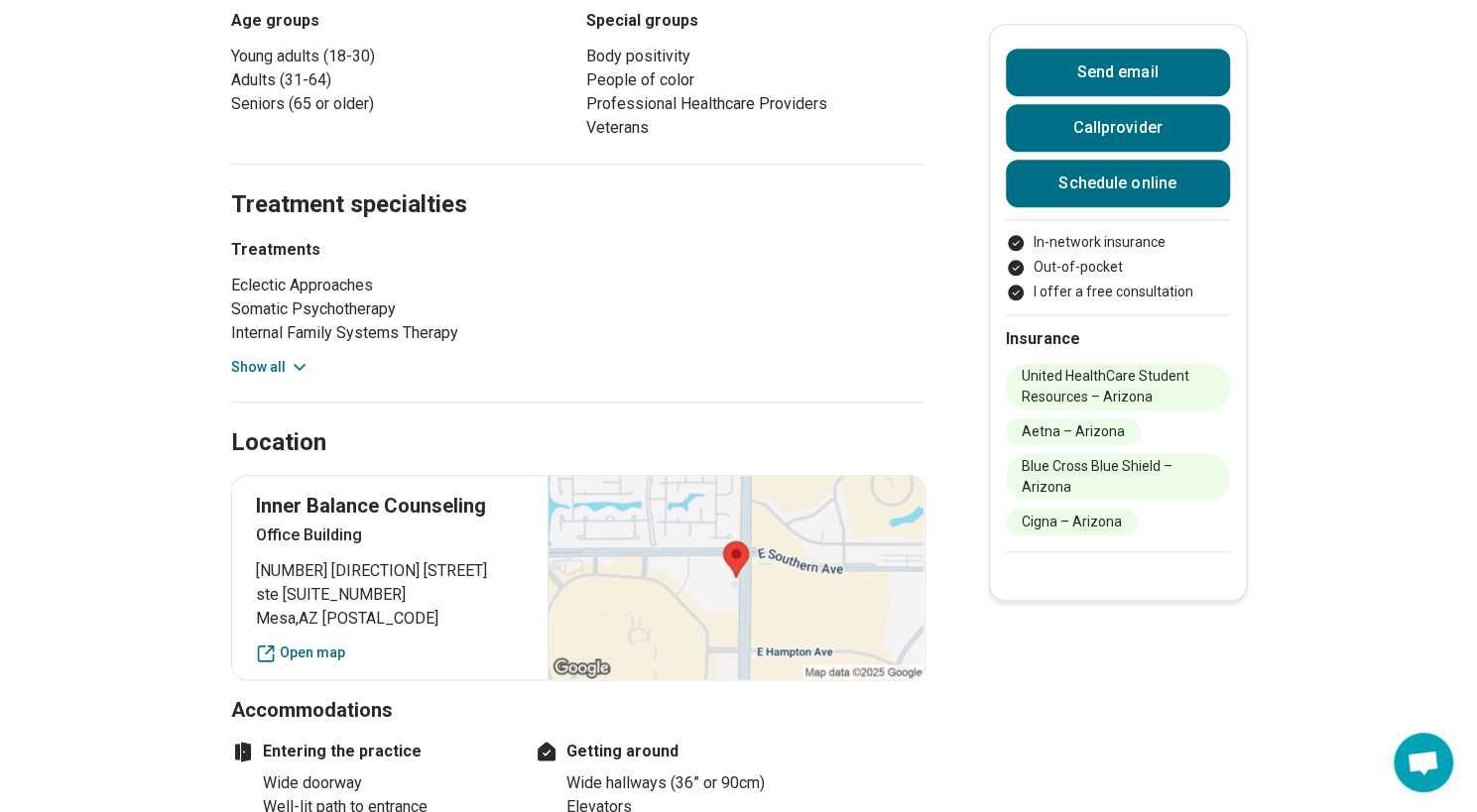 click at bounding box center [735, 577] 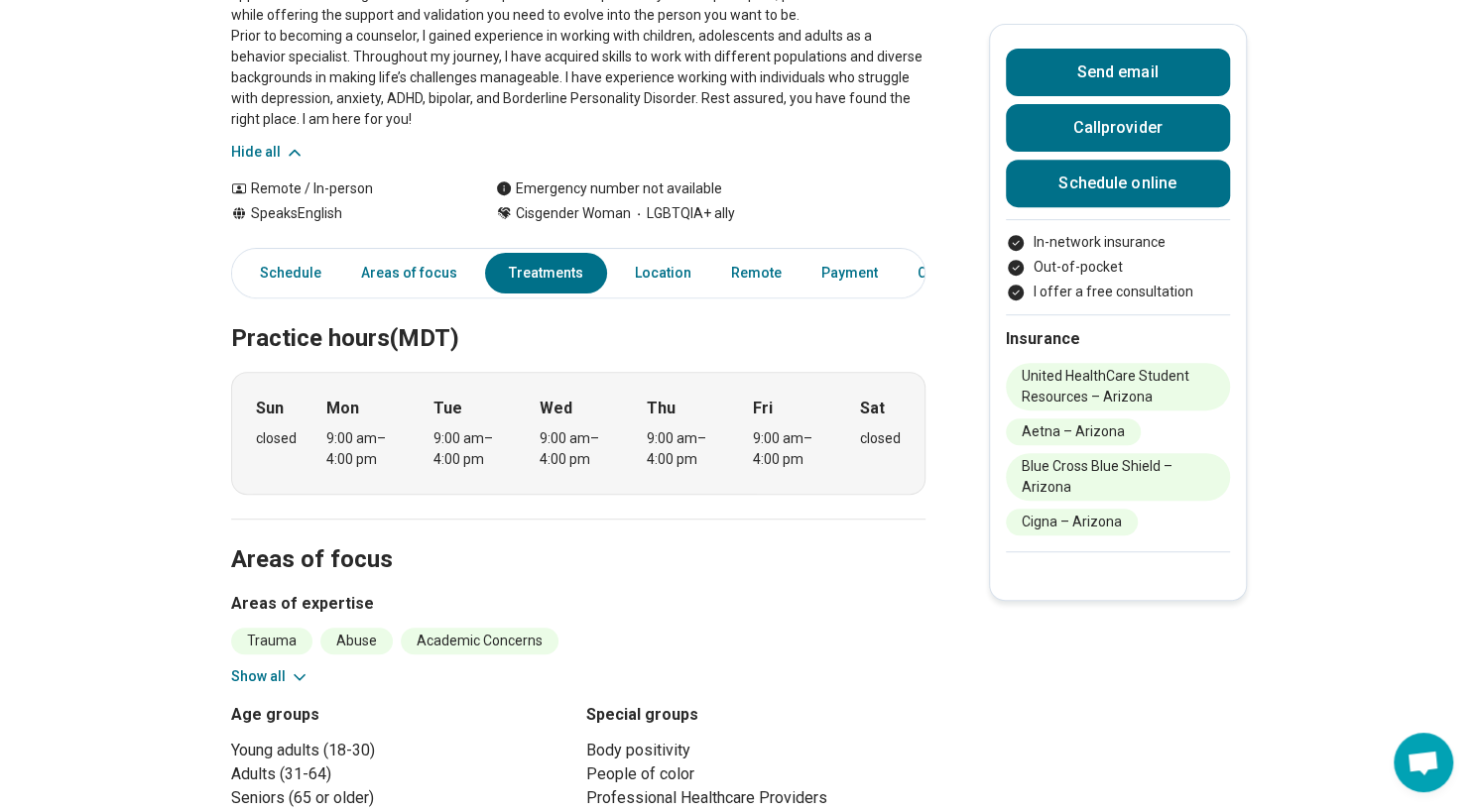 scroll, scrollTop: 0, scrollLeft: 0, axis: both 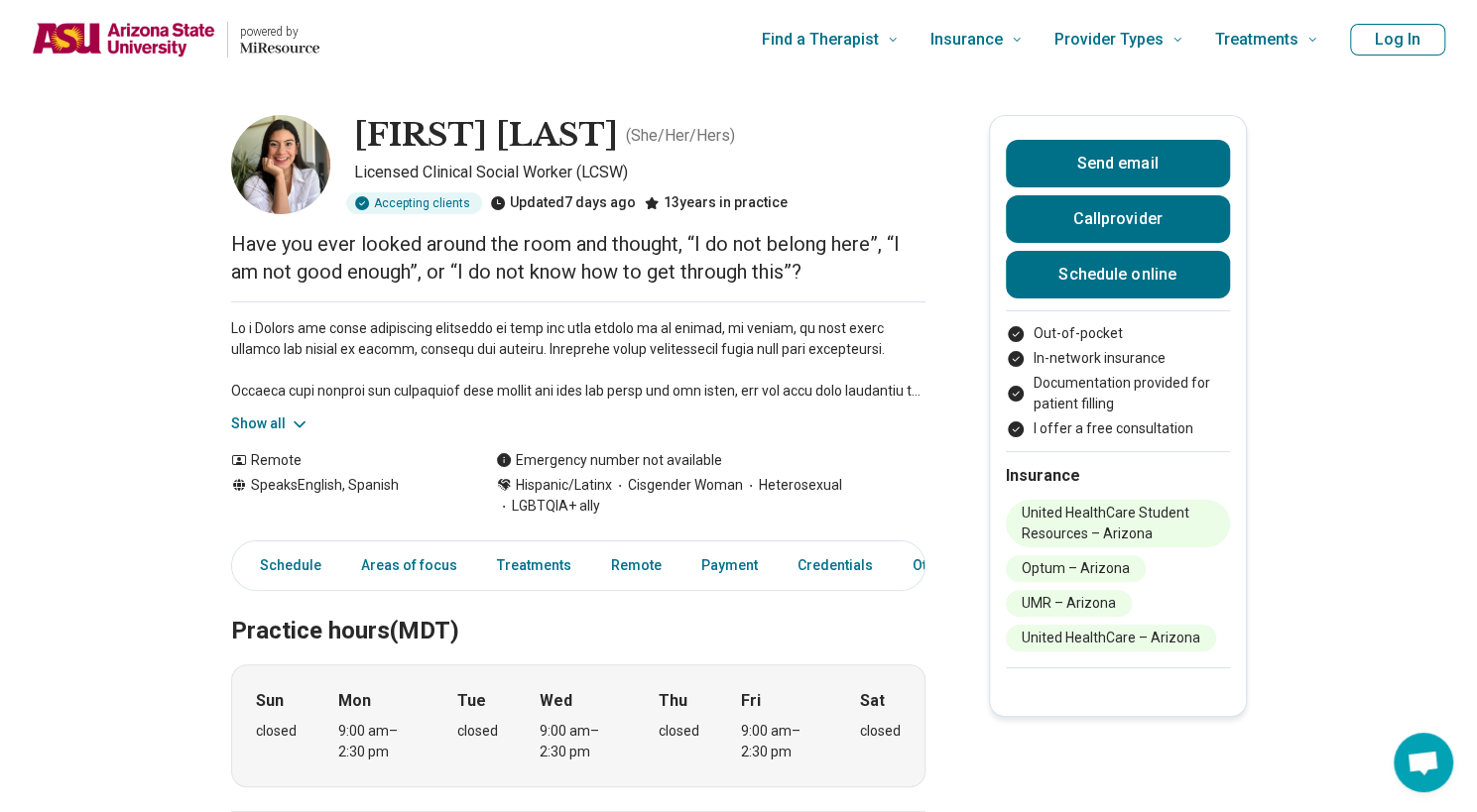 click 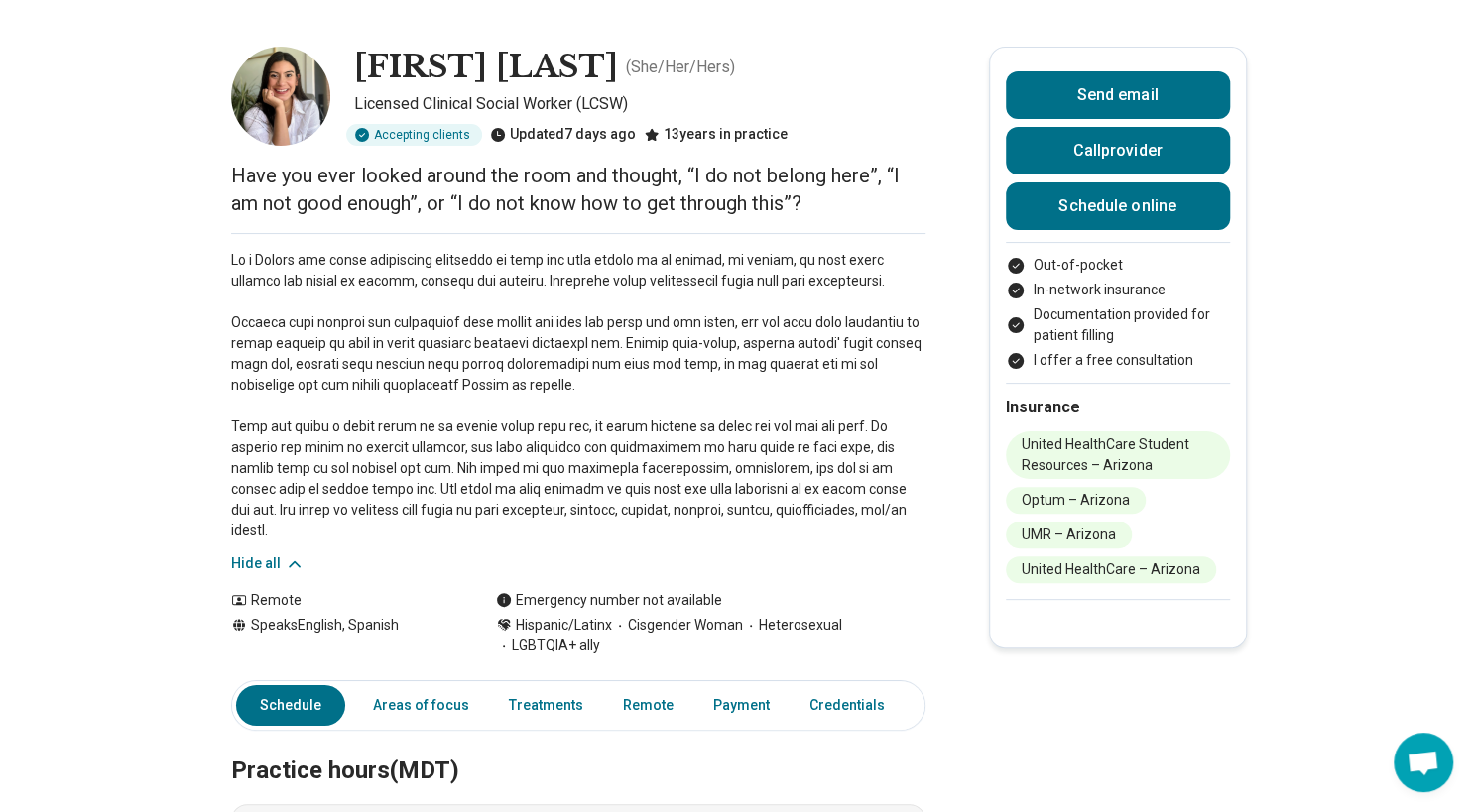 scroll, scrollTop: 0, scrollLeft: 0, axis: both 